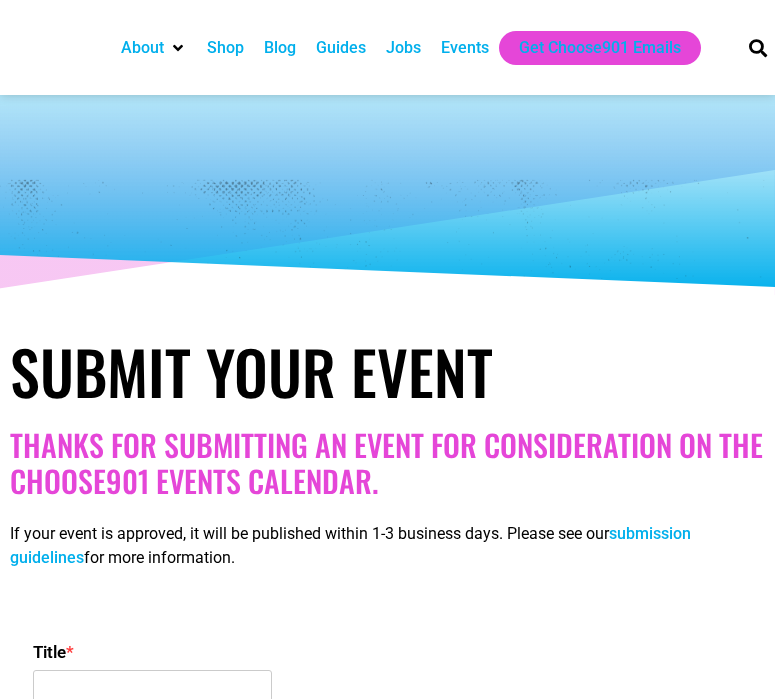 select 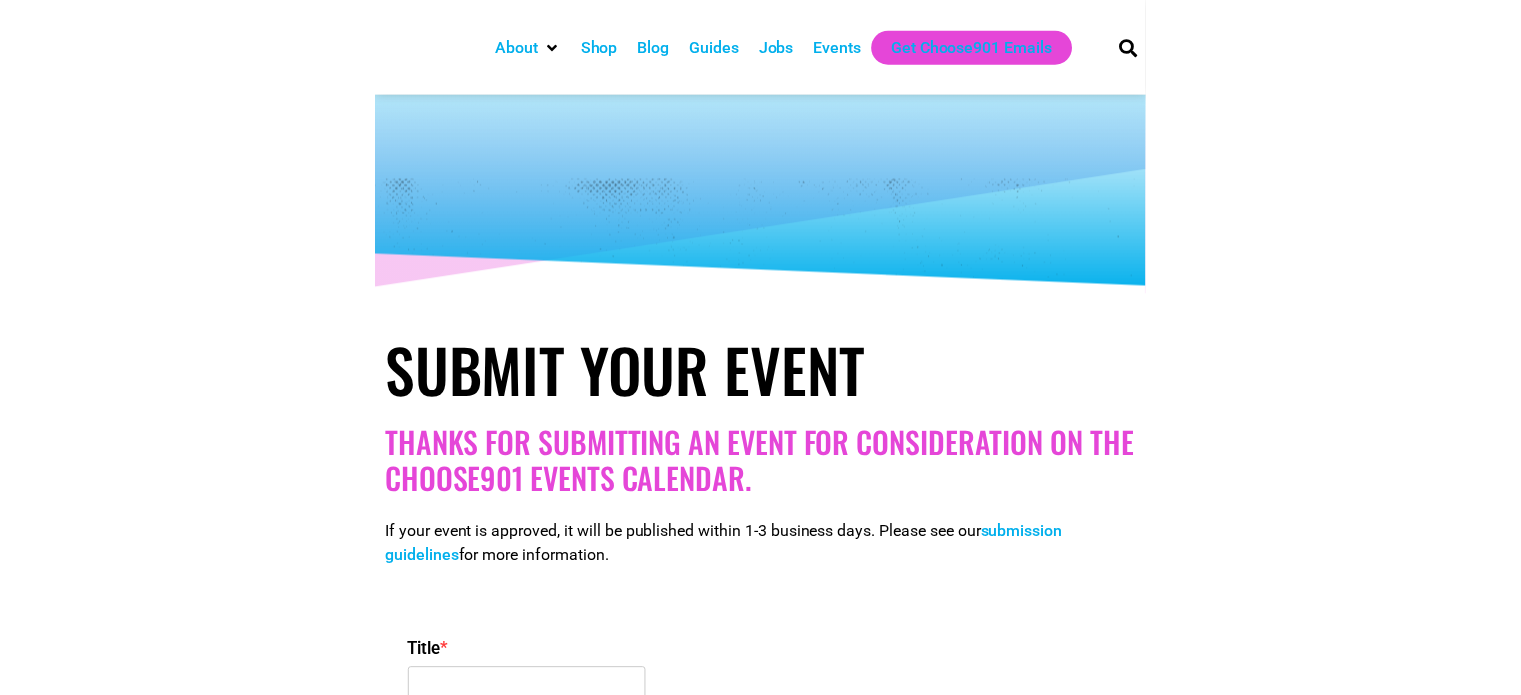 scroll, scrollTop: 0, scrollLeft: 0, axis: both 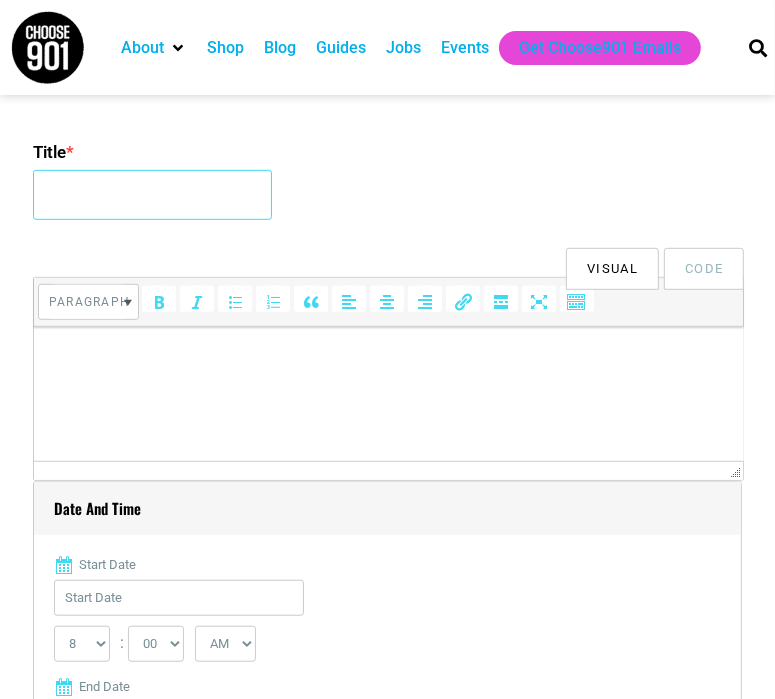 click on "Title  *" at bounding box center (152, 195) 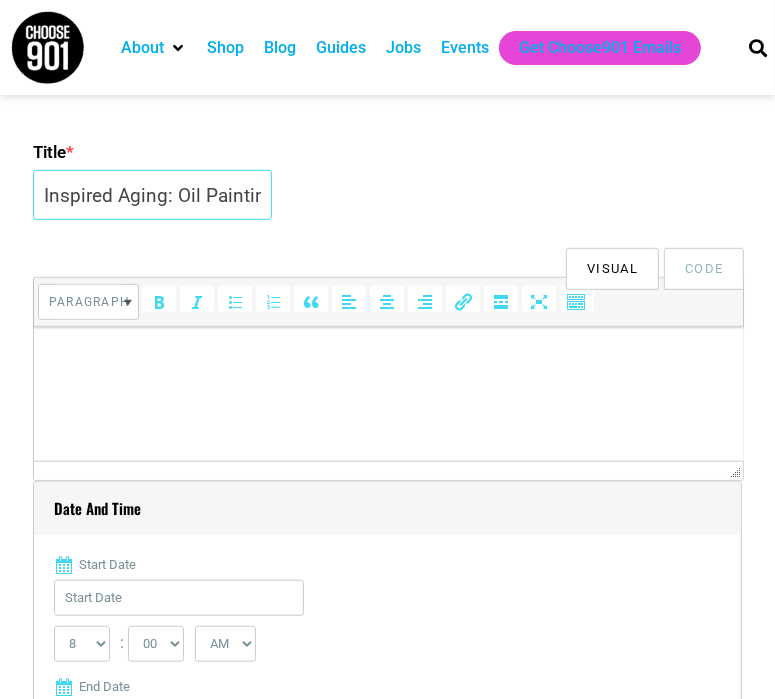 scroll, scrollTop: 0, scrollLeft: 128, axis: horizontal 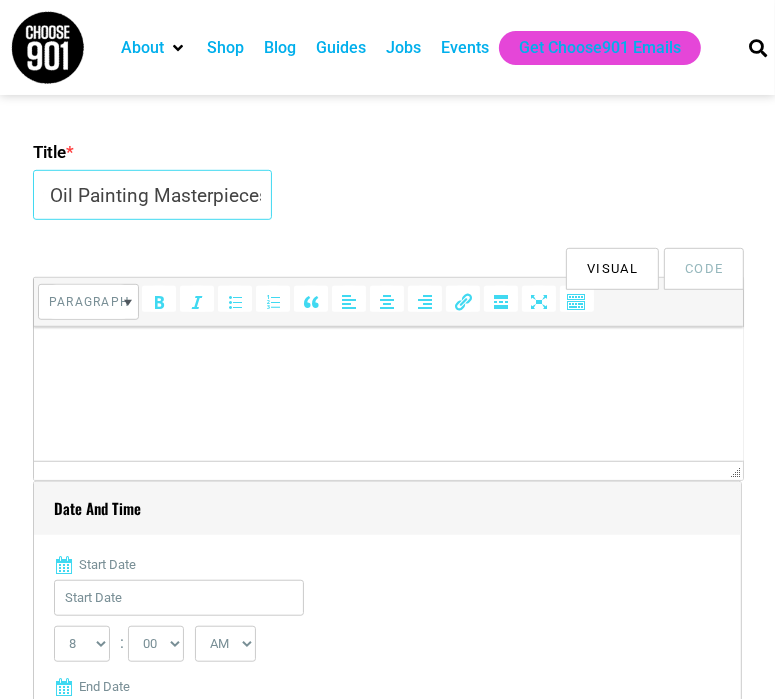 type on "Inspired Aging: Oil Painting Masterpieces" 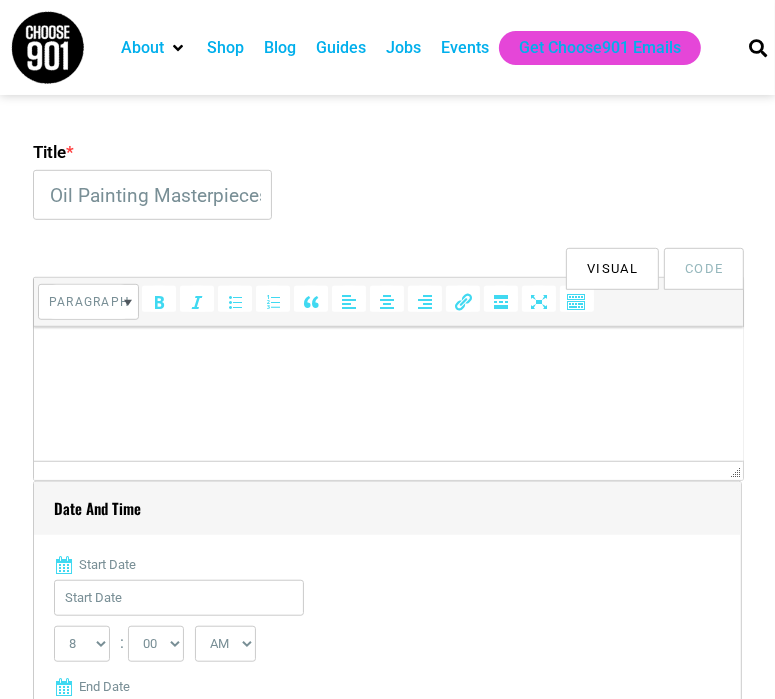scroll, scrollTop: 0, scrollLeft: 0, axis: both 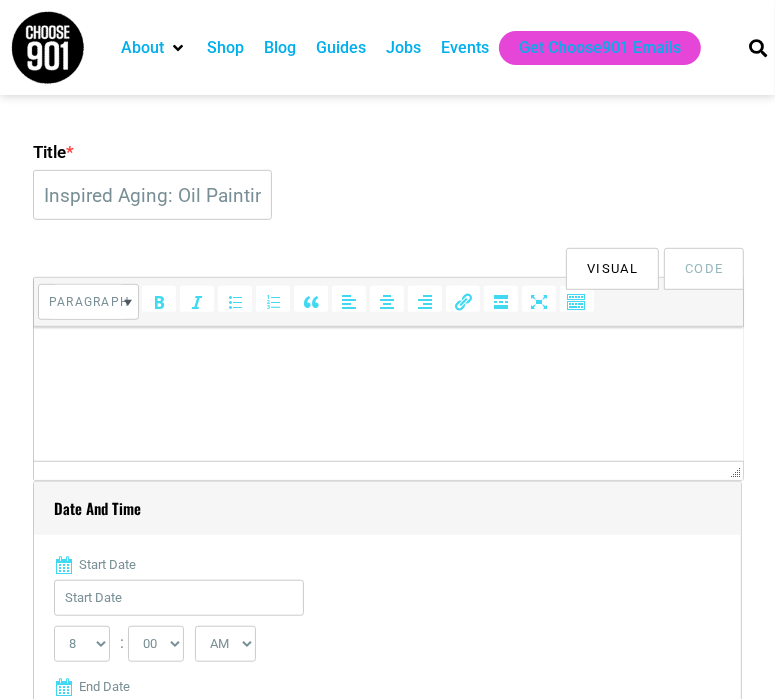 type 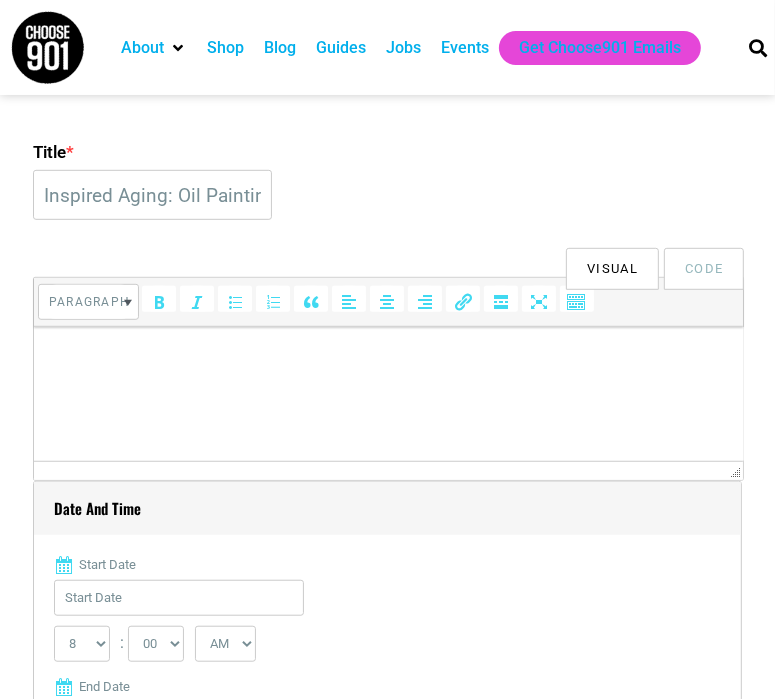 type 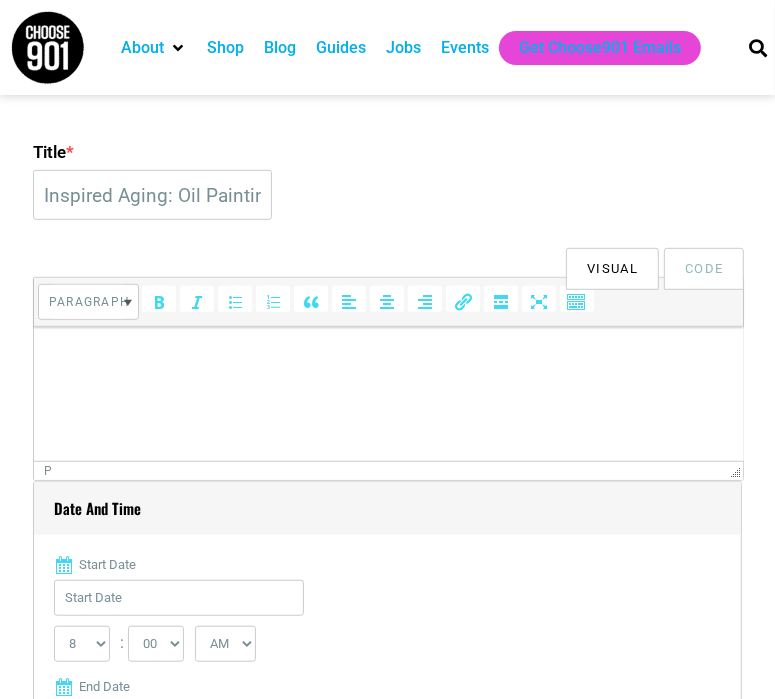 click at bounding box center (388, 354) 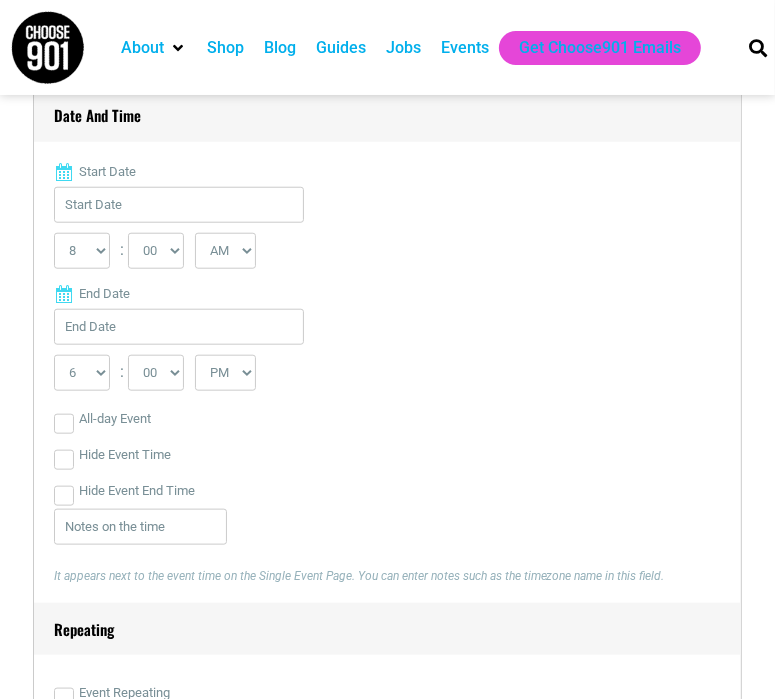 scroll, scrollTop: 900, scrollLeft: 0, axis: vertical 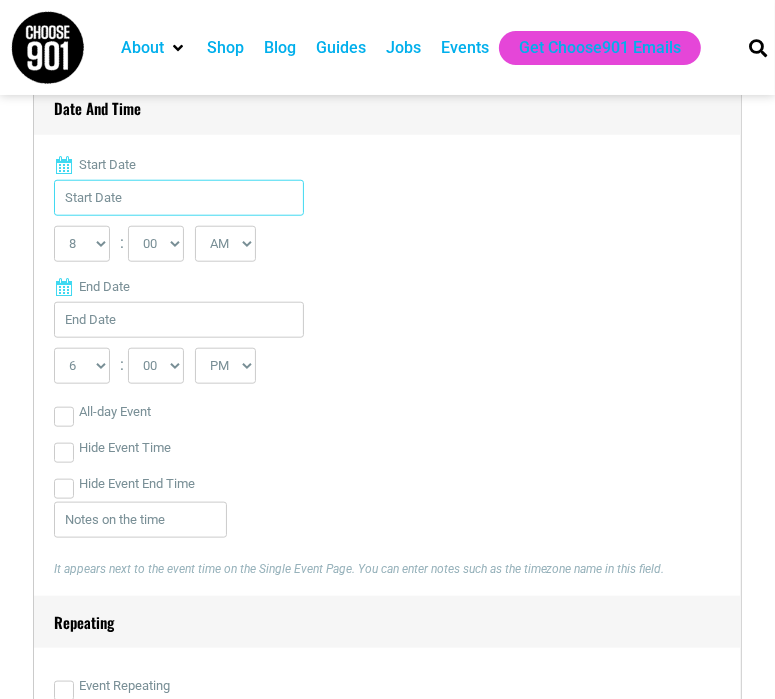 drag, startPoint x: 193, startPoint y: 192, endPoint x: 288, endPoint y: 202, distance: 95.524864 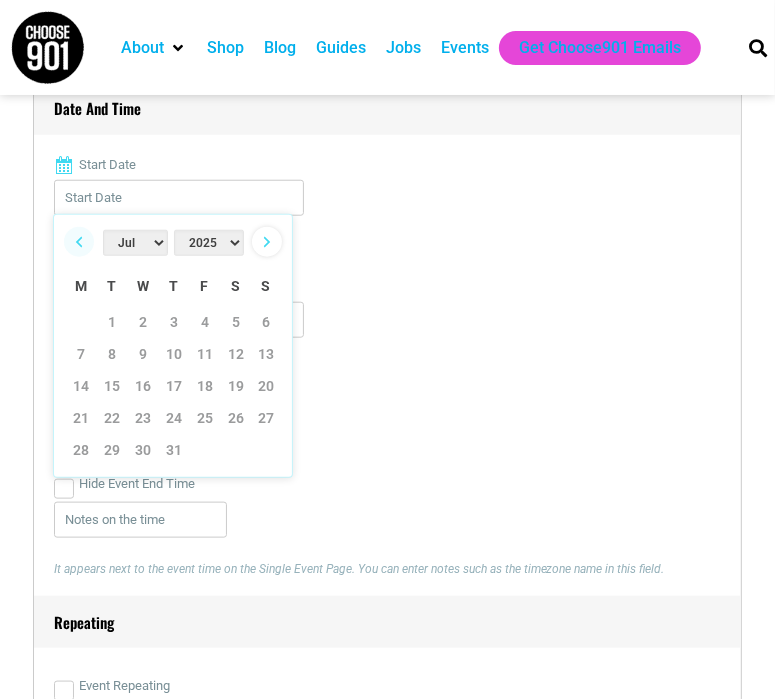click on "Next" at bounding box center (267, 242) 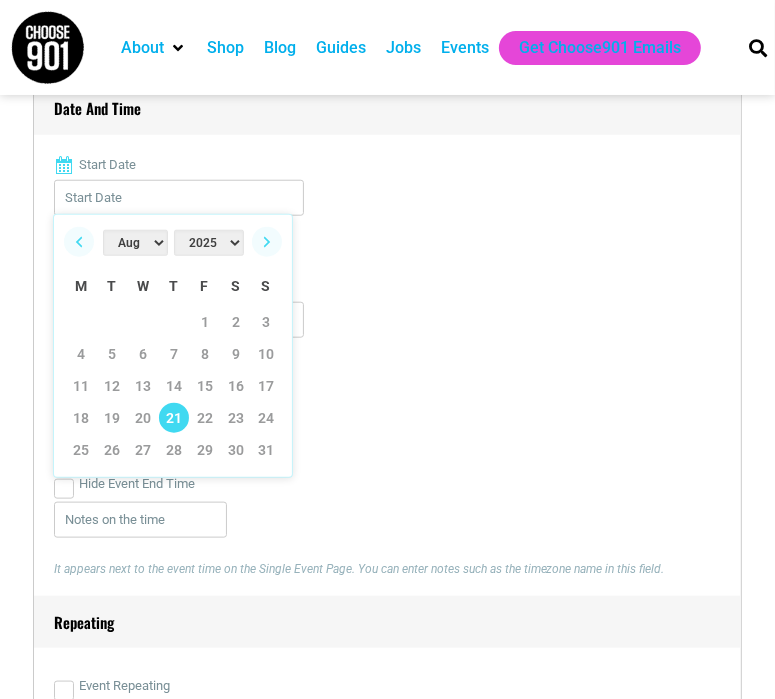 click on "21" at bounding box center (174, 418) 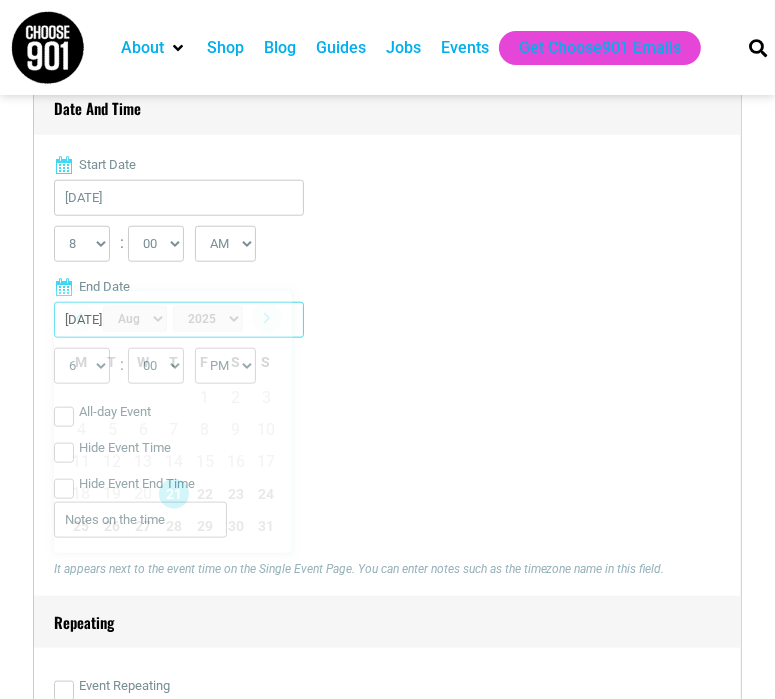 click on "[DATE]" at bounding box center [179, 320] 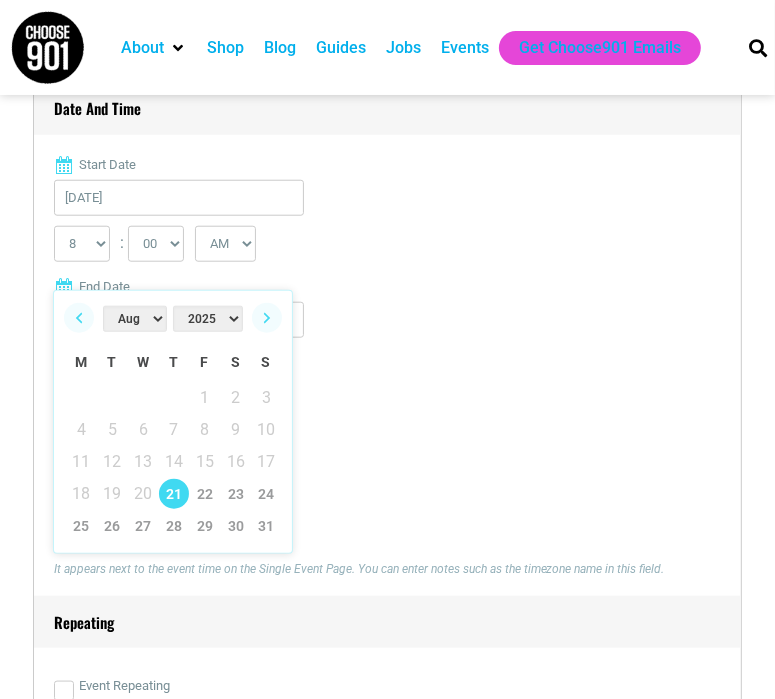 click on "21" at bounding box center [174, 494] 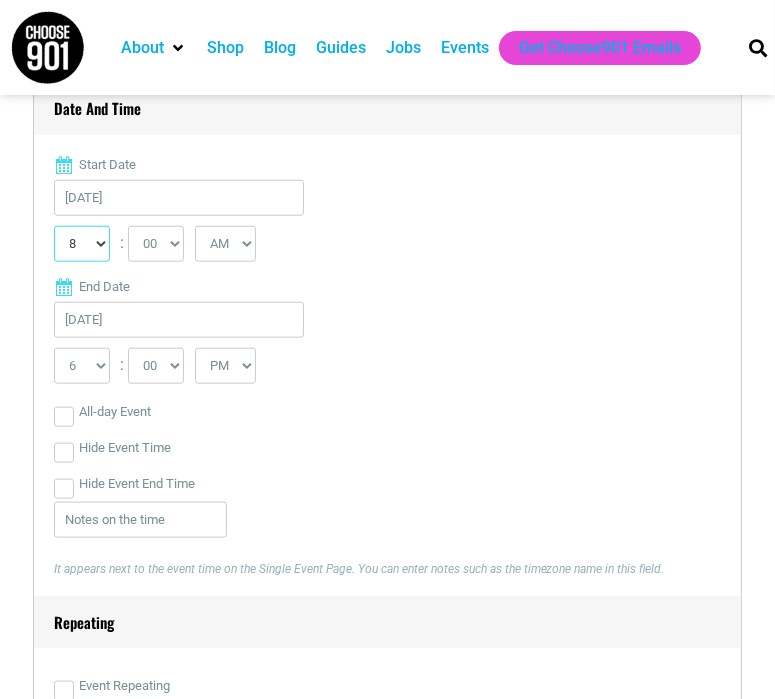 click on "0
1
2
3
4
5
6
7
8
9
10
11
12" at bounding box center [82, 244] 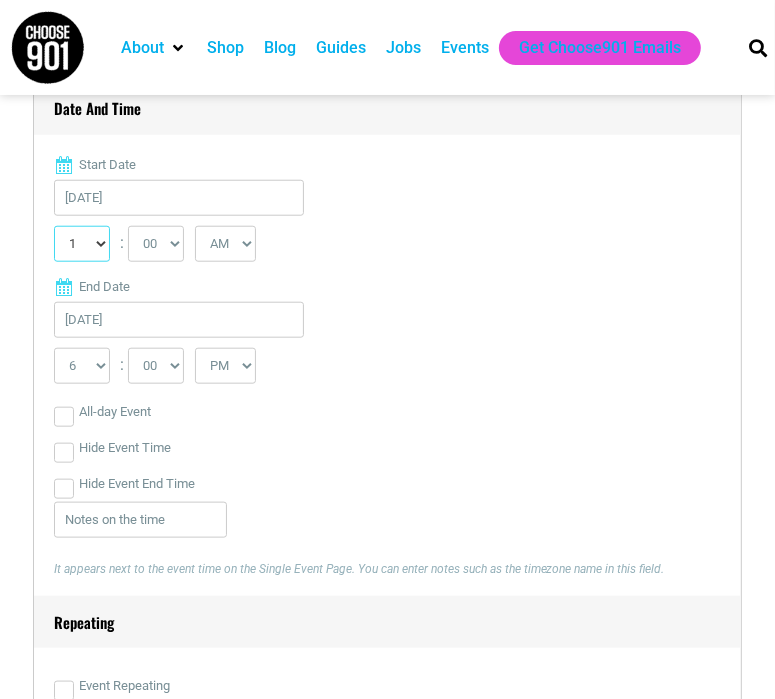 click on "0
1
2
3
4
5
6
7
8
9
10
11
12" at bounding box center [82, 244] 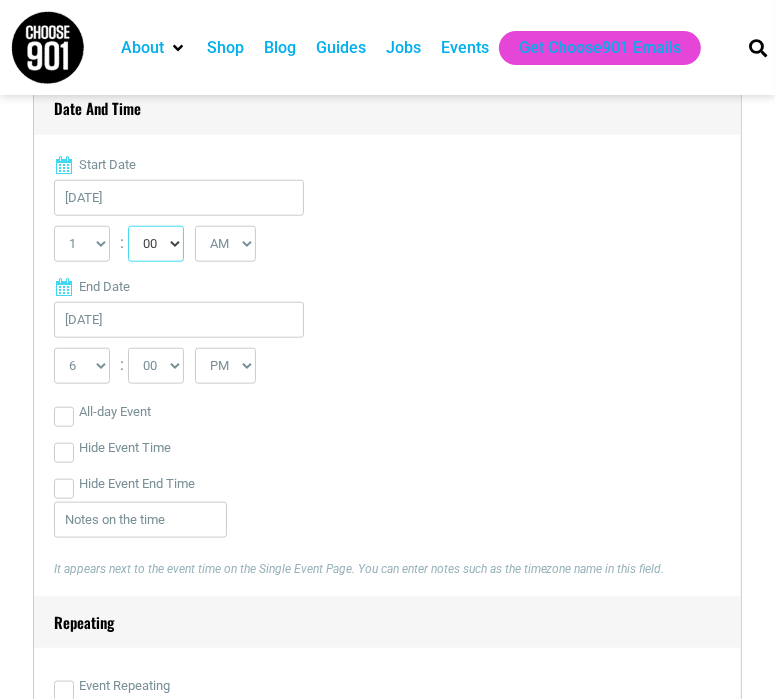 click on "00
05
10
15
20
25
30
35
40
45
50
55" at bounding box center (156, 244) 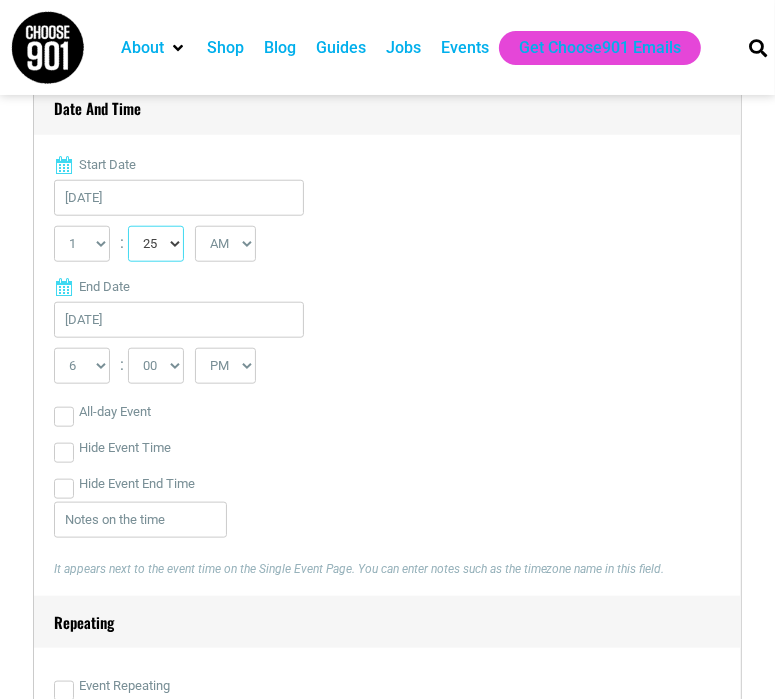 select on "30" 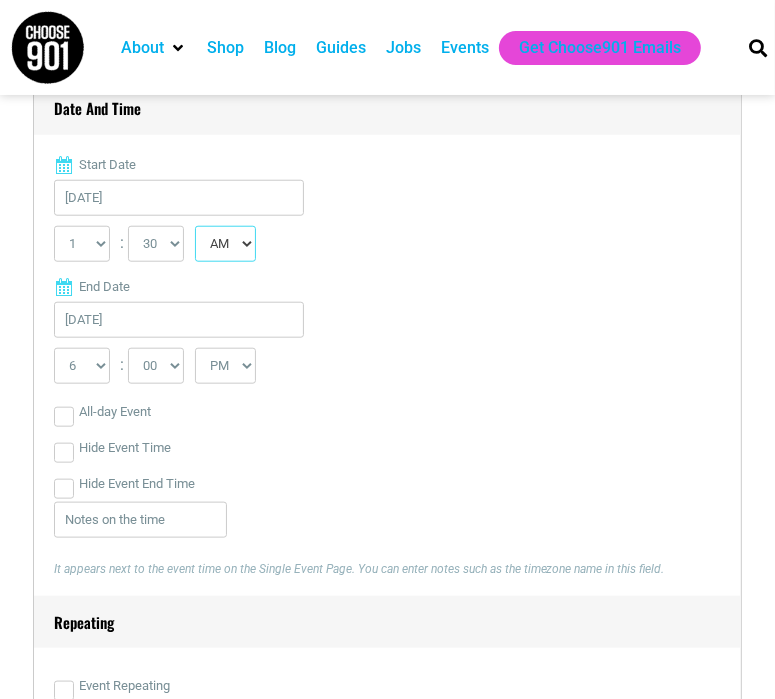 click on "AM
PM" at bounding box center [225, 244] 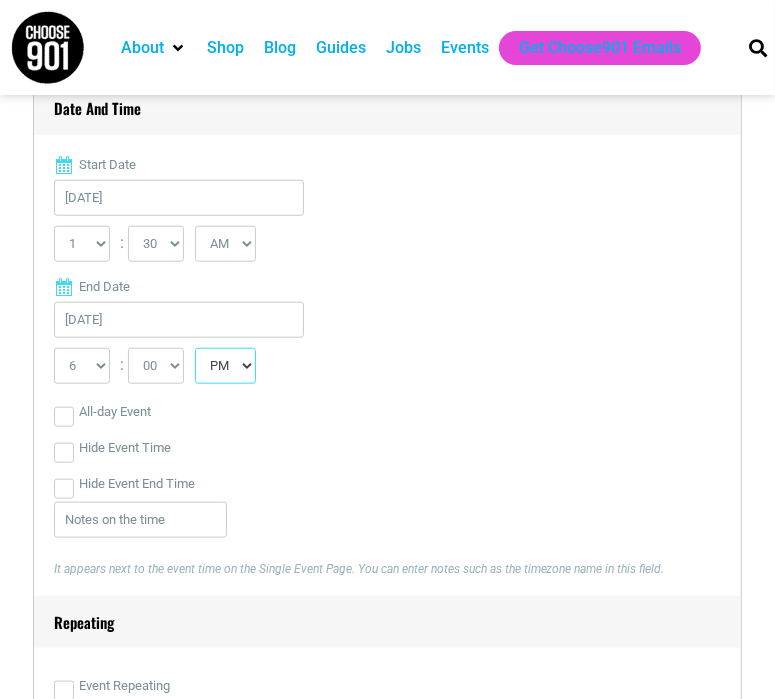 click on "AM
PM" at bounding box center [225, 366] 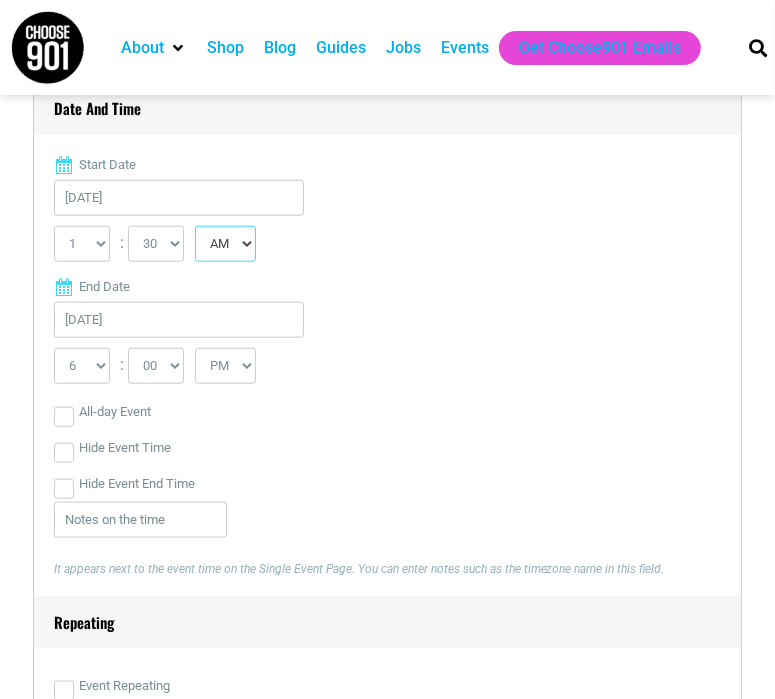 click on "AM
PM" at bounding box center [225, 244] 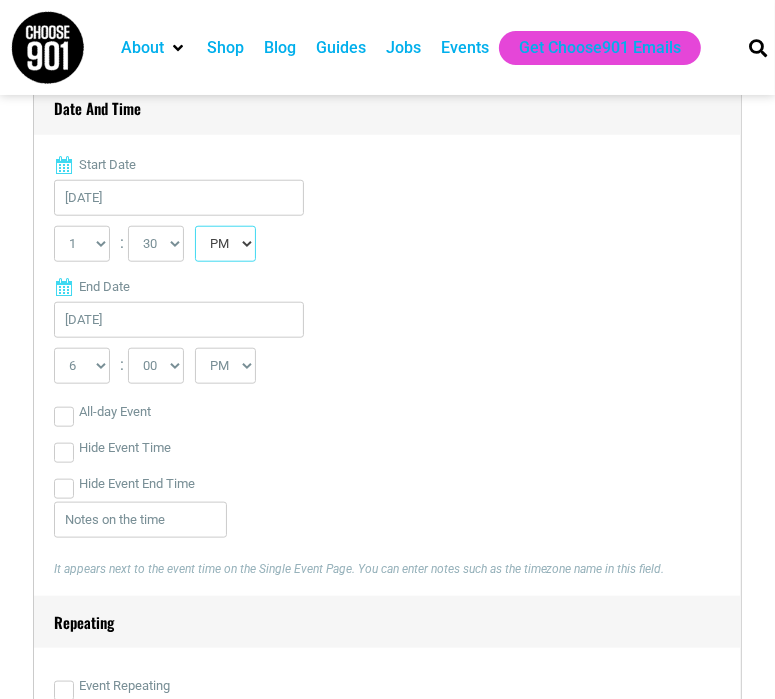 click on "AM
PM" at bounding box center (225, 244) 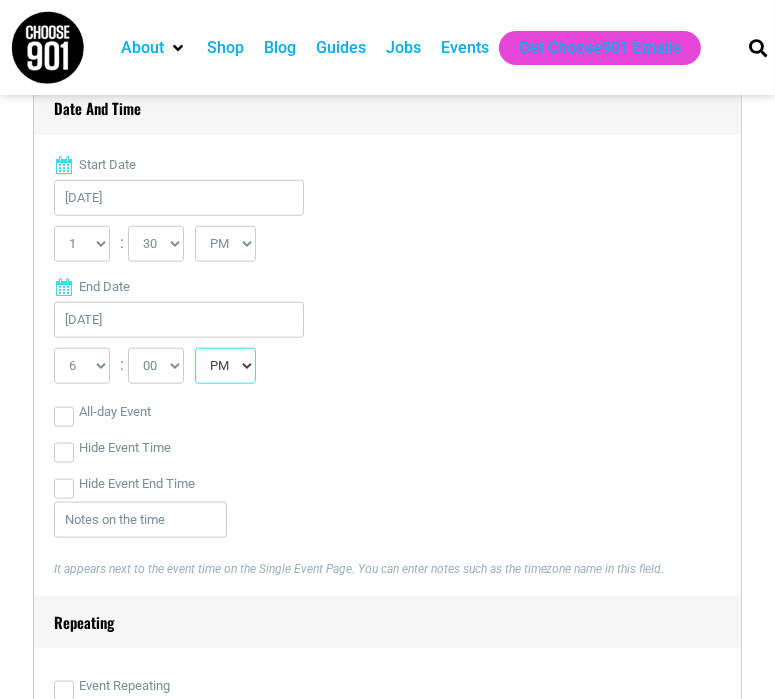 click on "AM
PM" at bounding box center [225, 366] 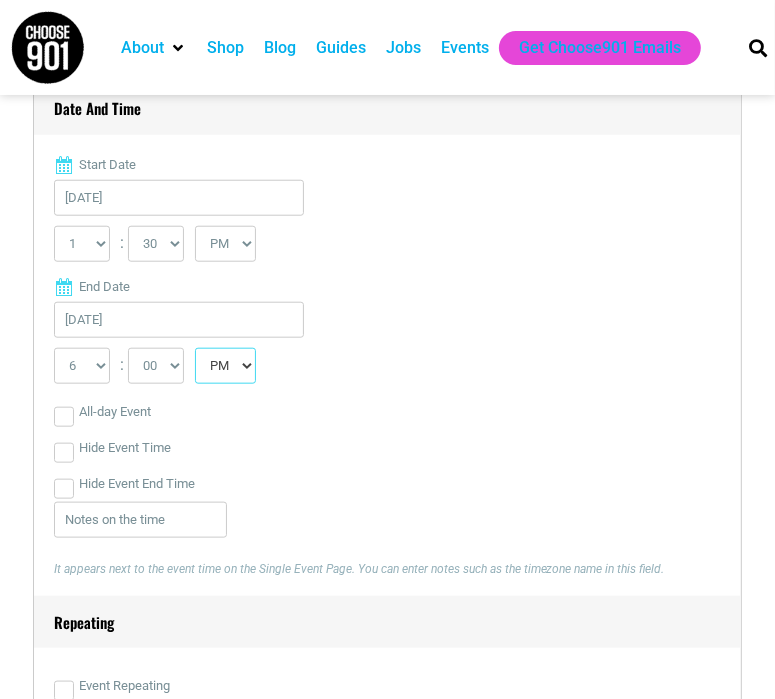 click on "AM
PM" at bounding box center (225, 366) 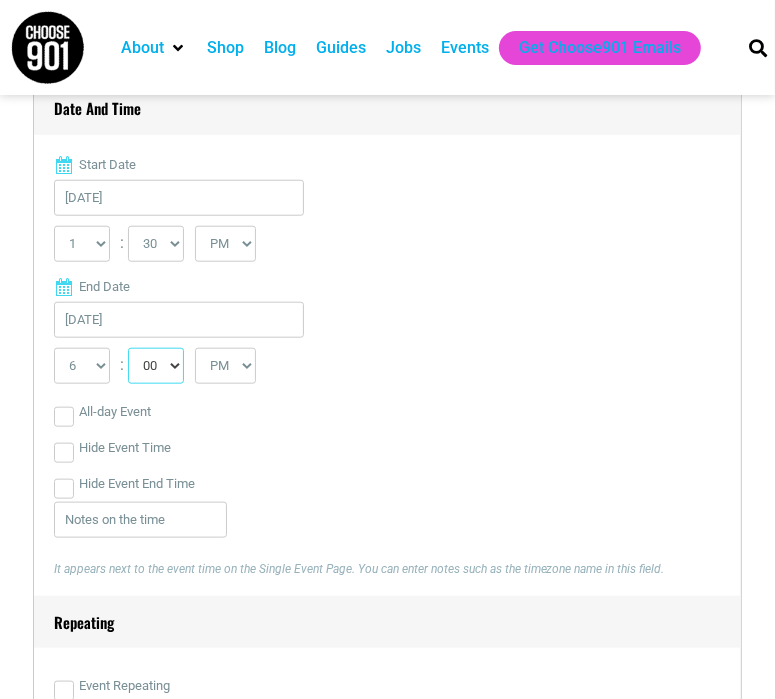 click on "00
05
10
15
20
25
30
35
40
45
50
55" at bounding box center [156, 366] 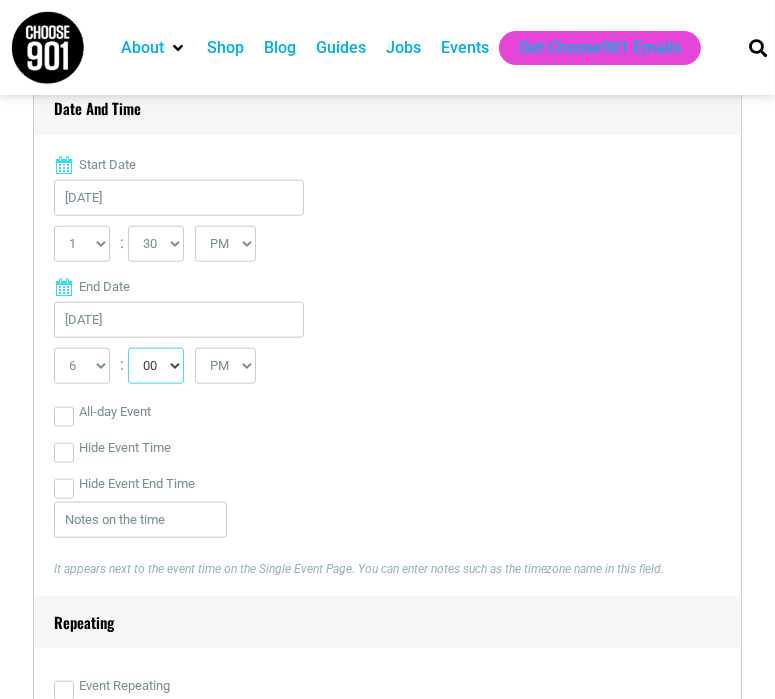 click on "00
05
10
15
20
25
30
35
40
45
50
55" at bounding box center (156, 366) 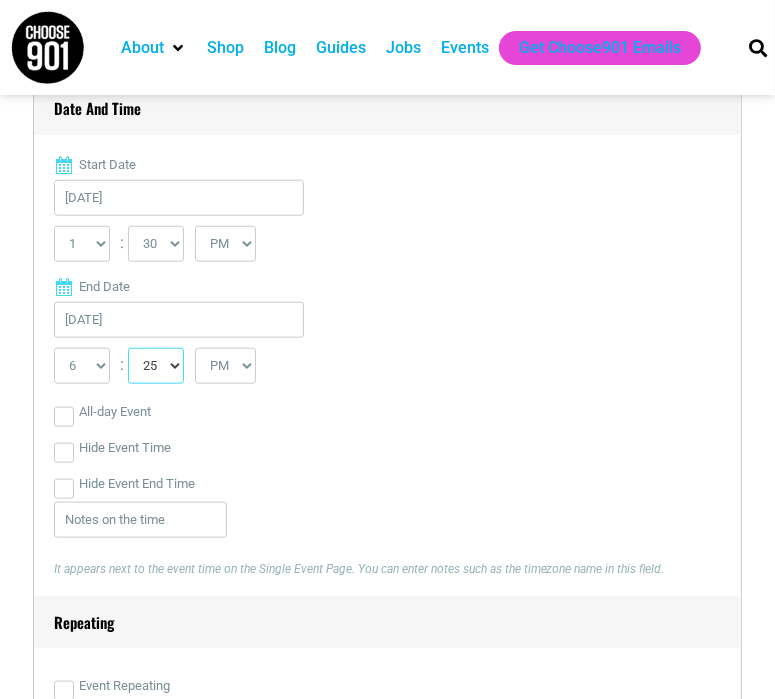 click on "00
05
10
15
20
25
30
35
40
45
50
55" at bounding box center [156, 366] 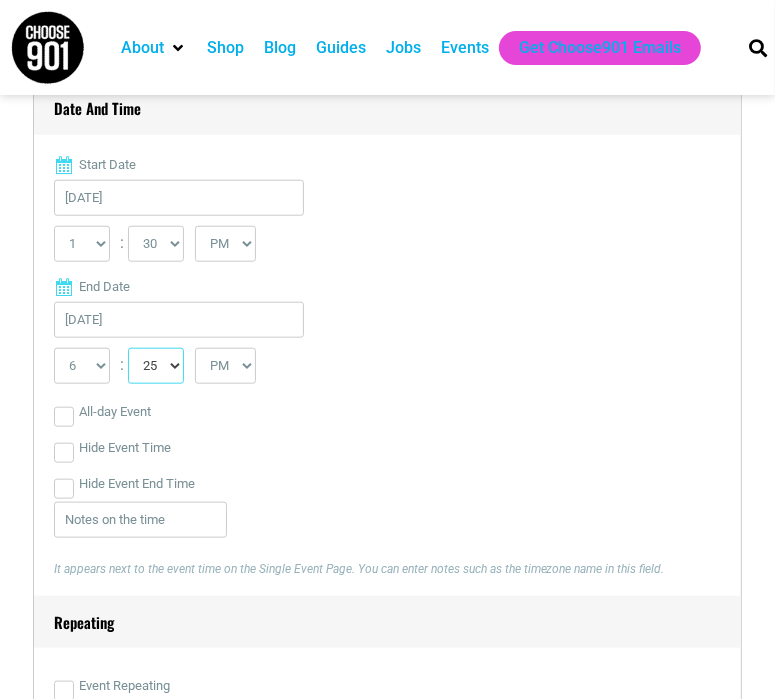select on "30" 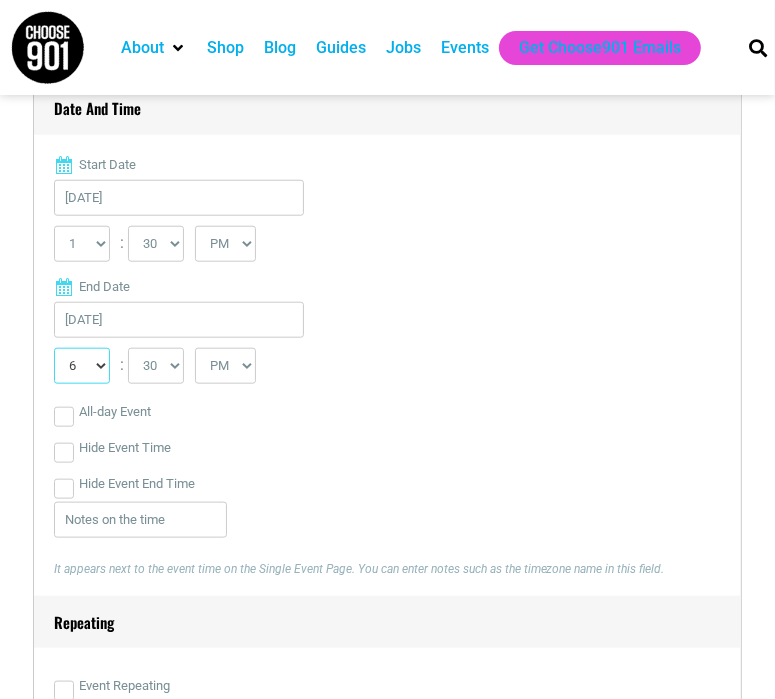 click on "1
2
3
4
5
6
7
8
9
10
11
12" at bounding box center [82, 366] 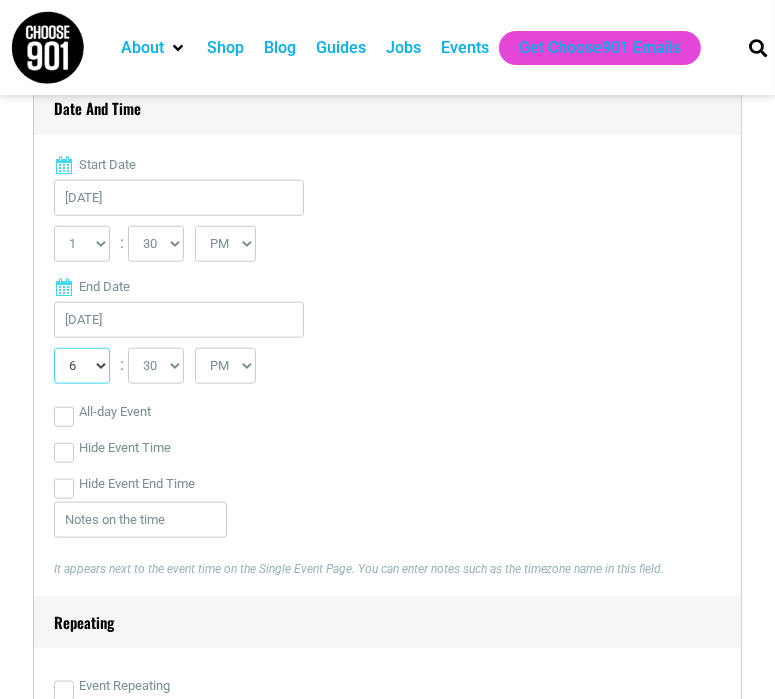 select on "3" 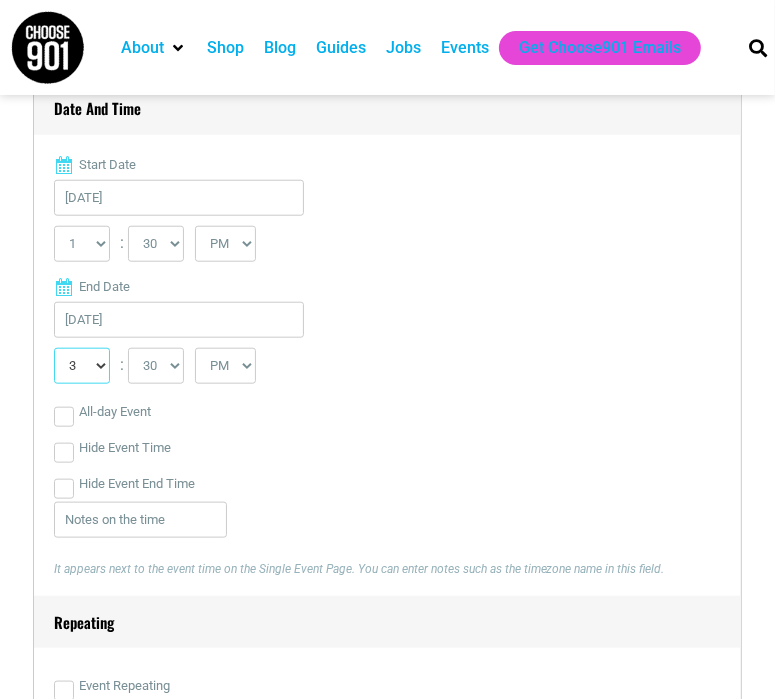click on "1
2
3
4
5
6
7
8
9
10
11
12" at bounding box center (82, 366) 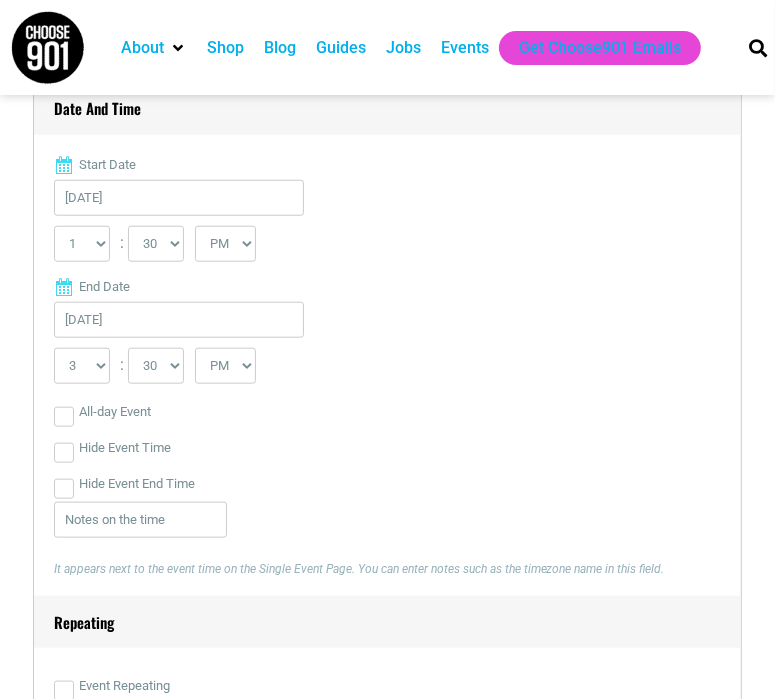 click on "Hide Event End Time" at bounding box center [388, 484] 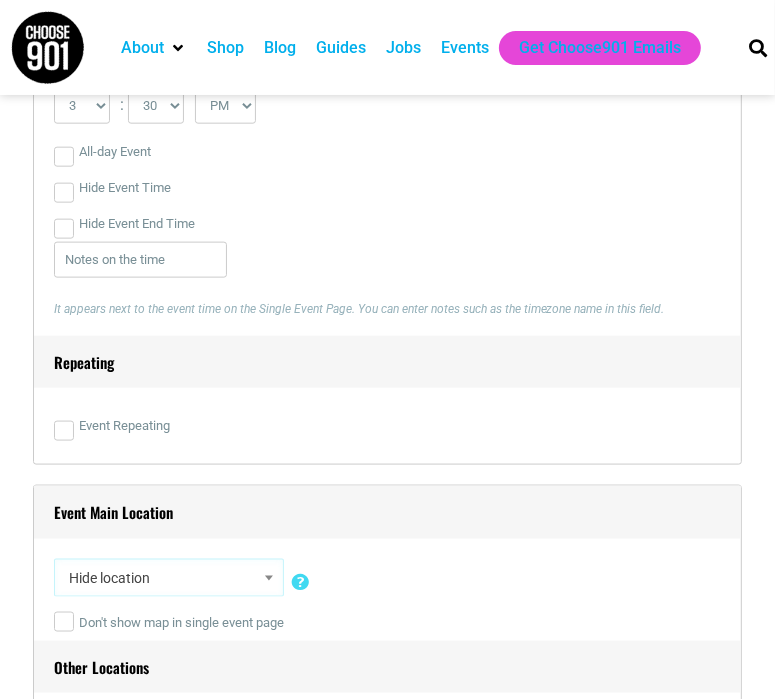 scroll, scrollTop: 1300, scrollLeft: 0, axis: vertical 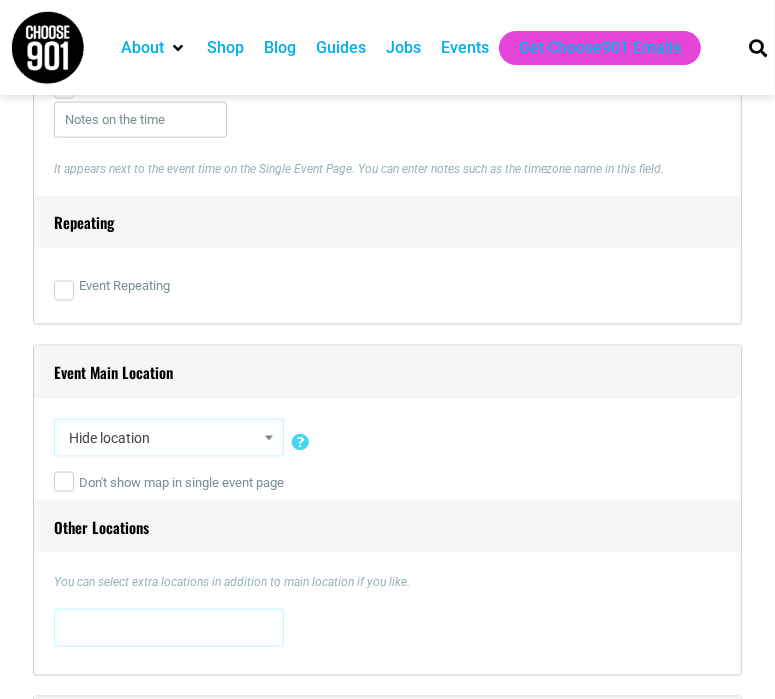 click on "Hide location" at bounding box center (169, 438) 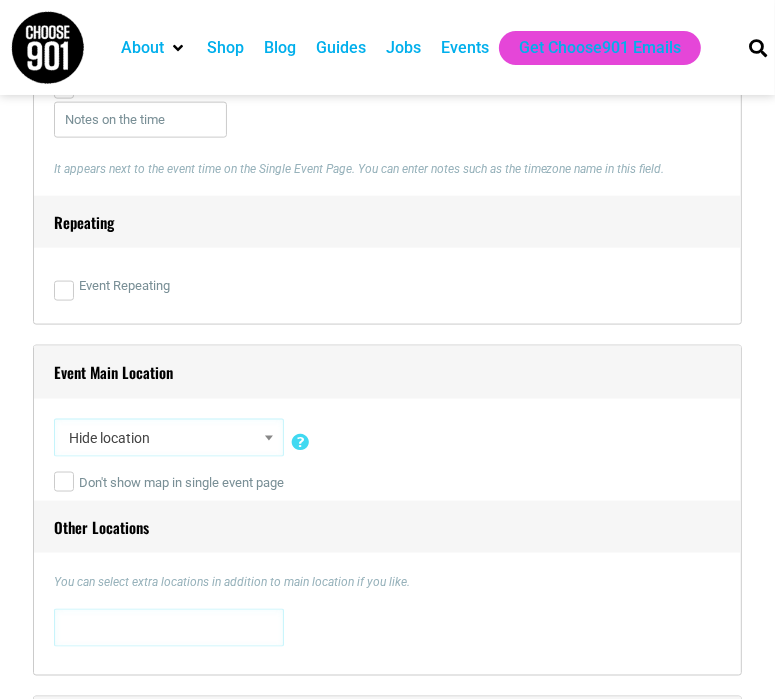 click on "Other Locations" at bounding box center [388, 527] 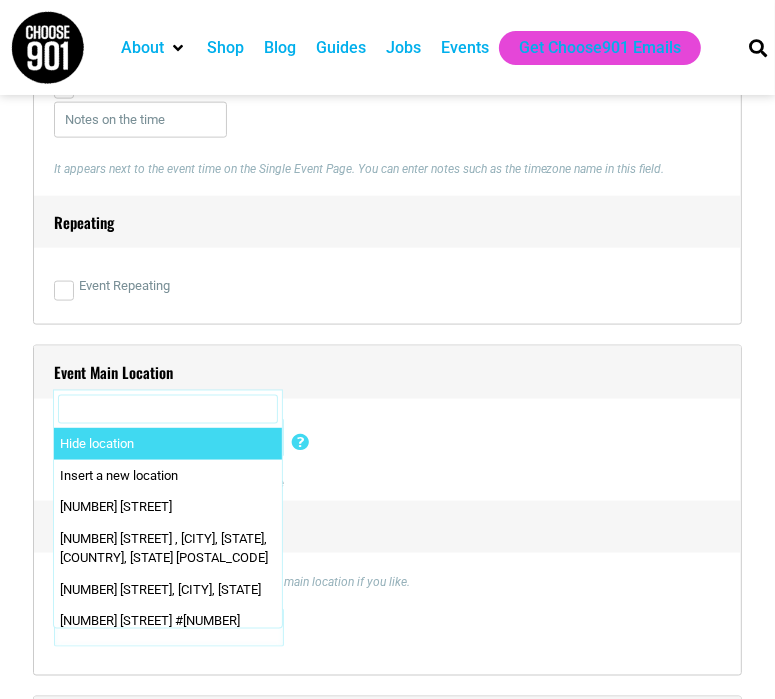 click at bounding box center [168, 410] 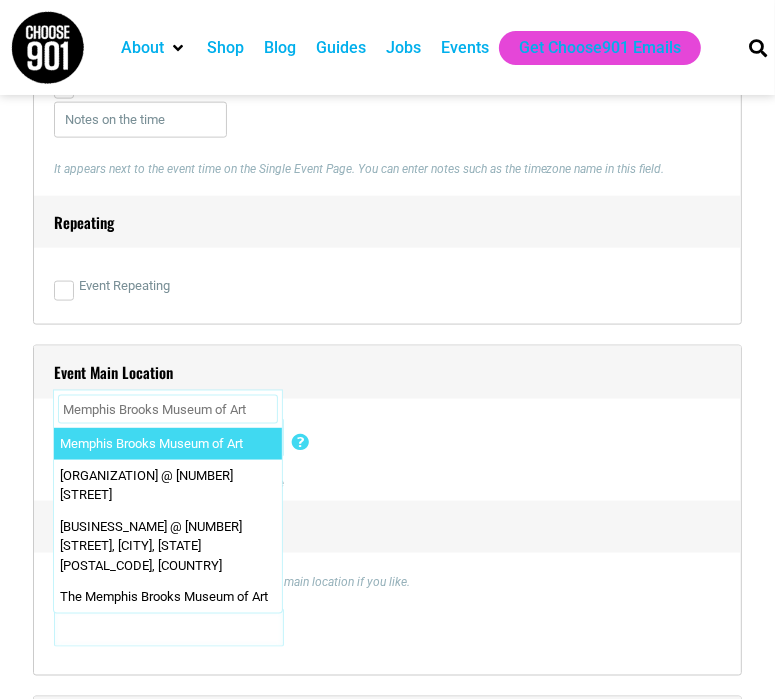 type on "Memphis Brooks Museum of Art" 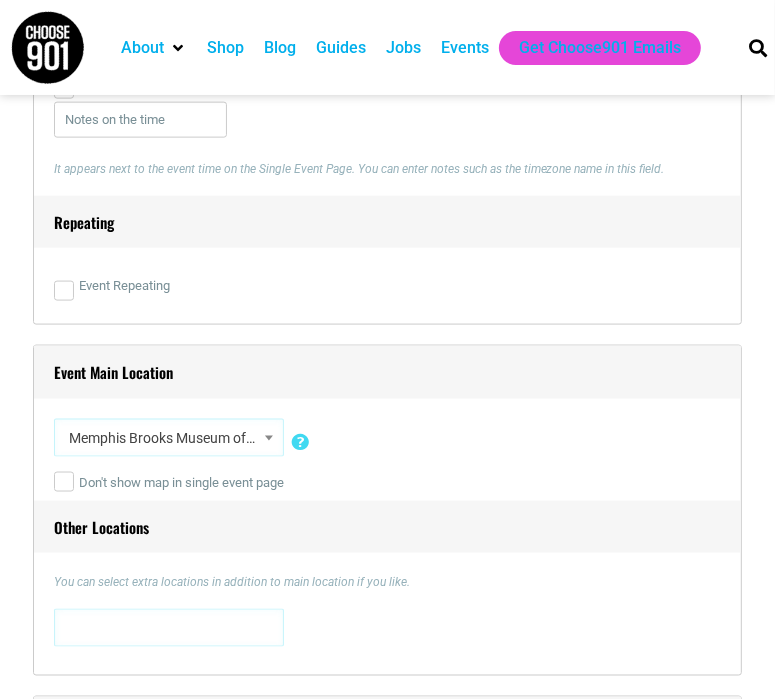 scroll, scrollTop: 1800, scrollLeft: 0, axis: vertical 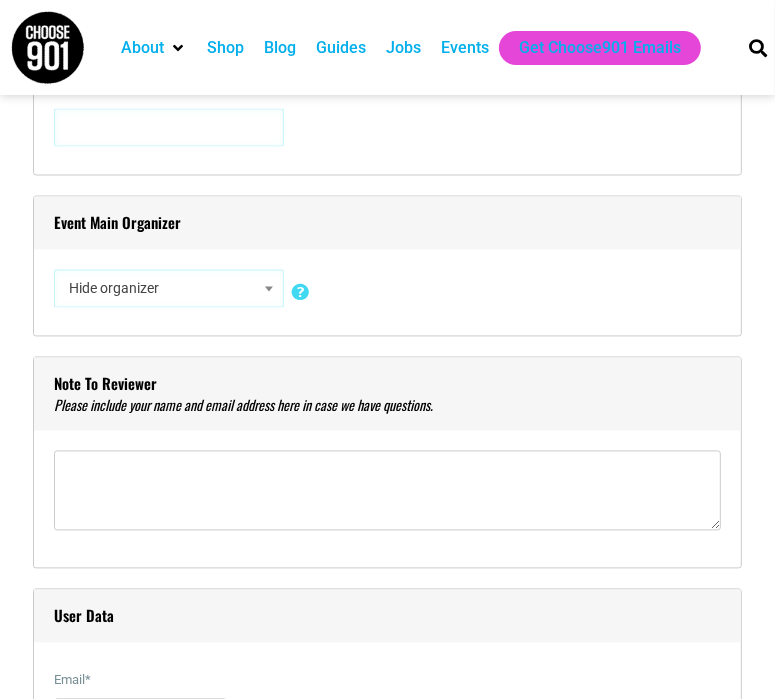click on "Hide organizer" at bounding box center (169, 289) 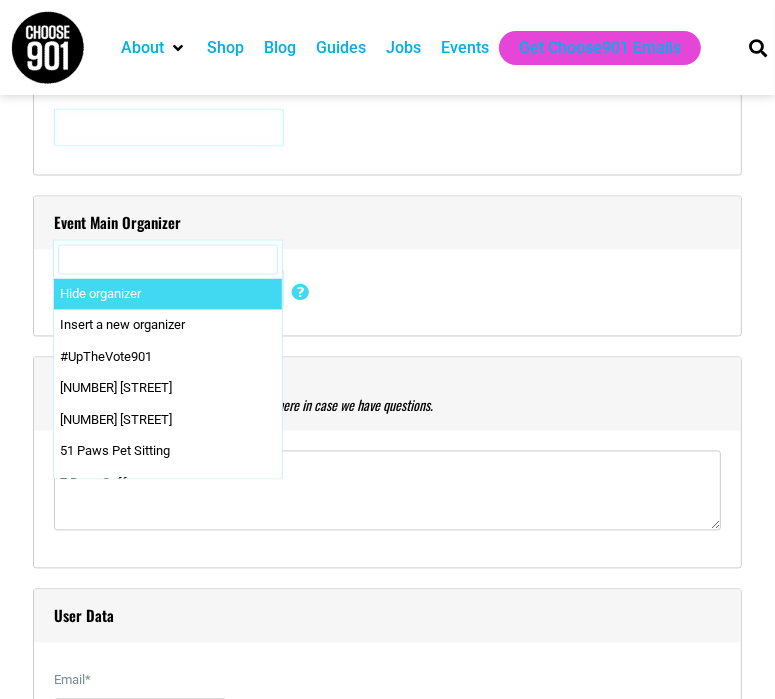 click at bounding box center (168, 260) 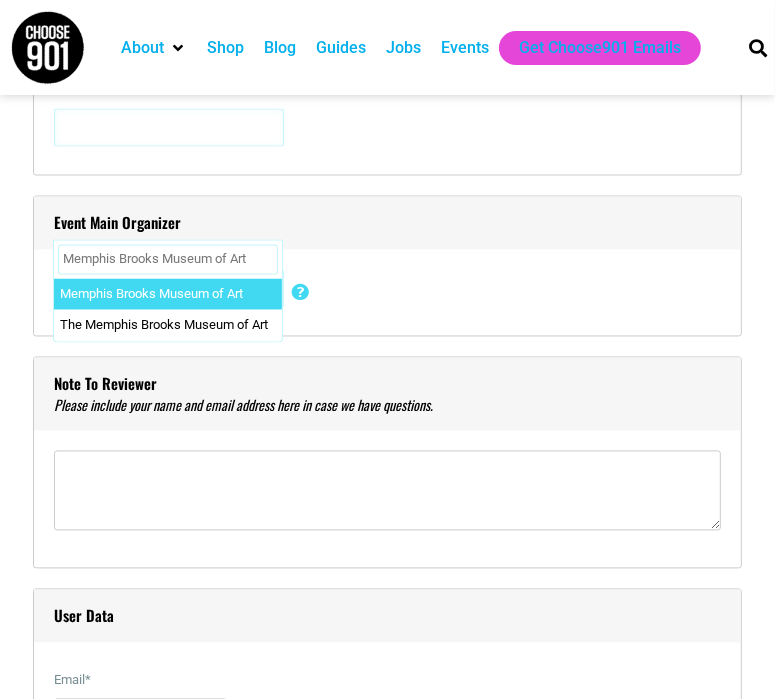 type on "Memphis Brooks Museum of Art" 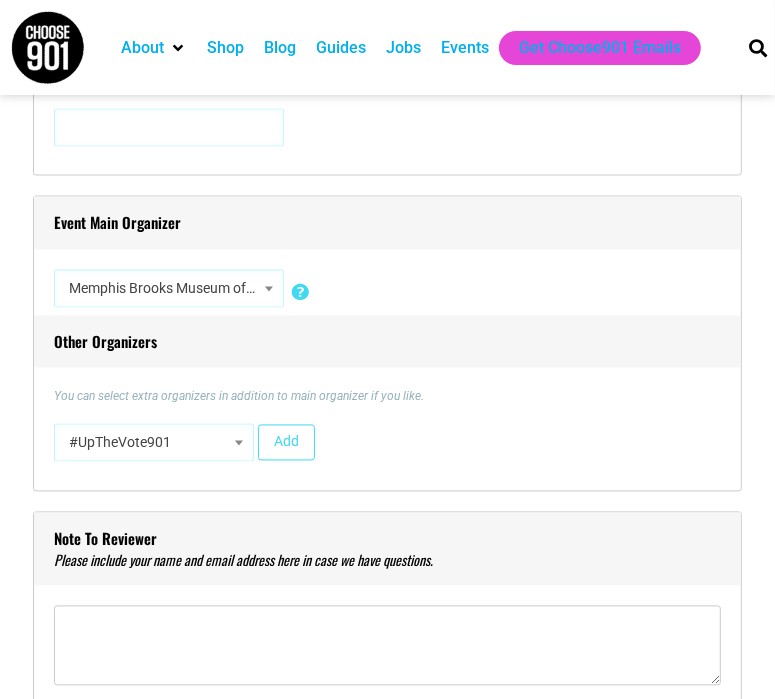 select on "4311" 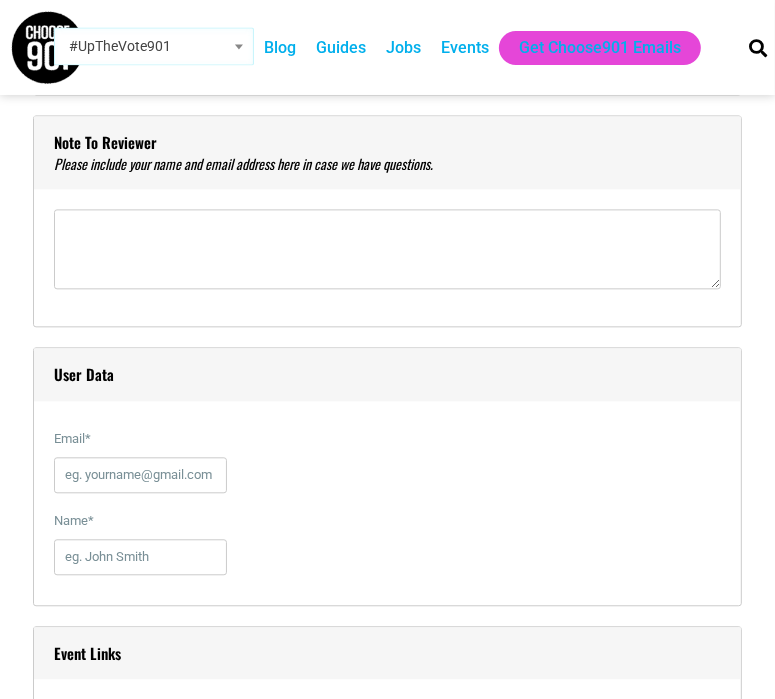 scroll, scrollTop: 2200, scrollLeft: 0, axis: vertical 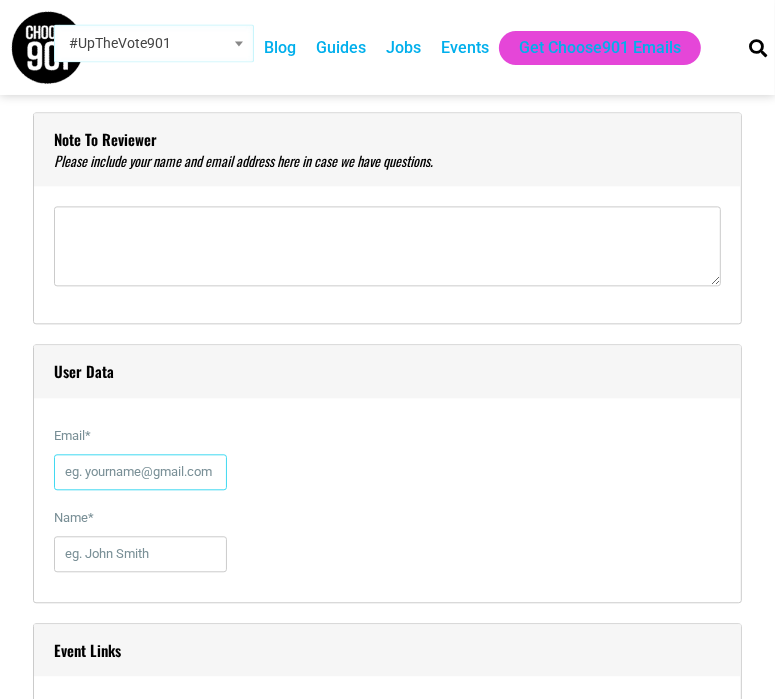 click on "Email *" at bounding box center [140, 472] 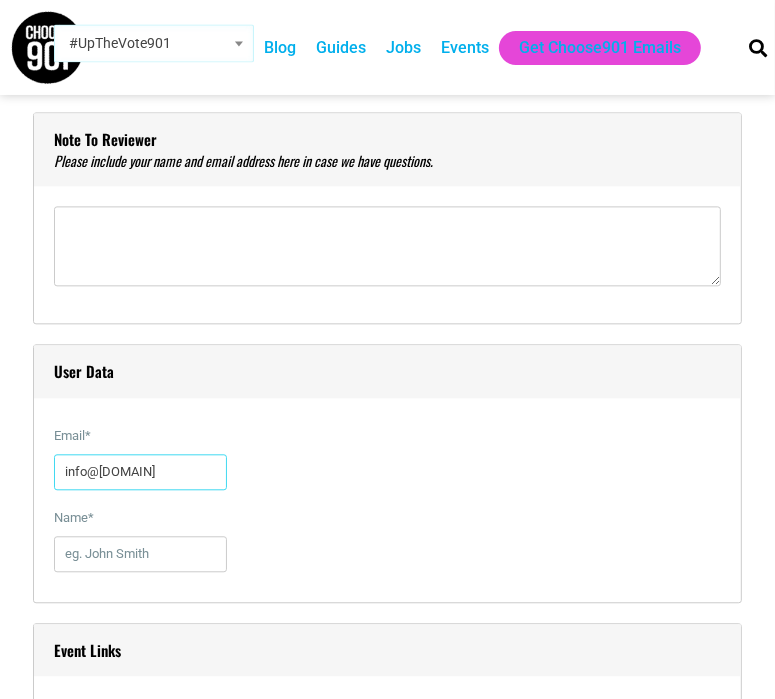type on "info@[DOMAIN]" 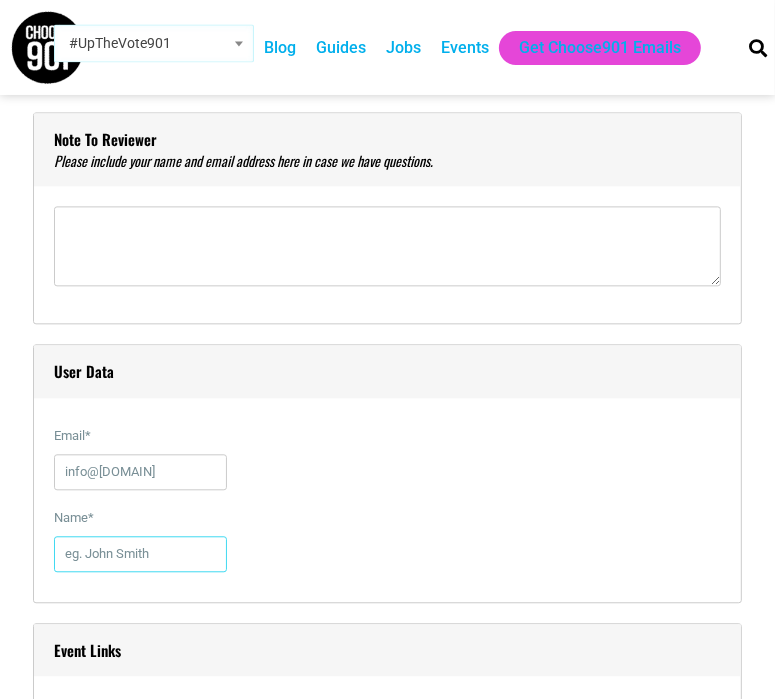 paste on "[FIRST] [LAST]" 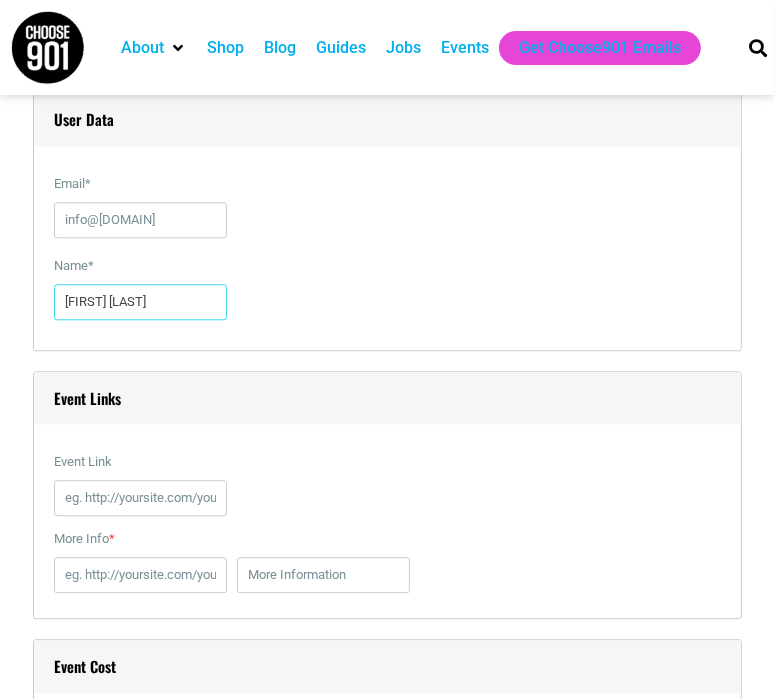 scroll, scrollTop: 2600, scrollLeft: 0, axis: vertical 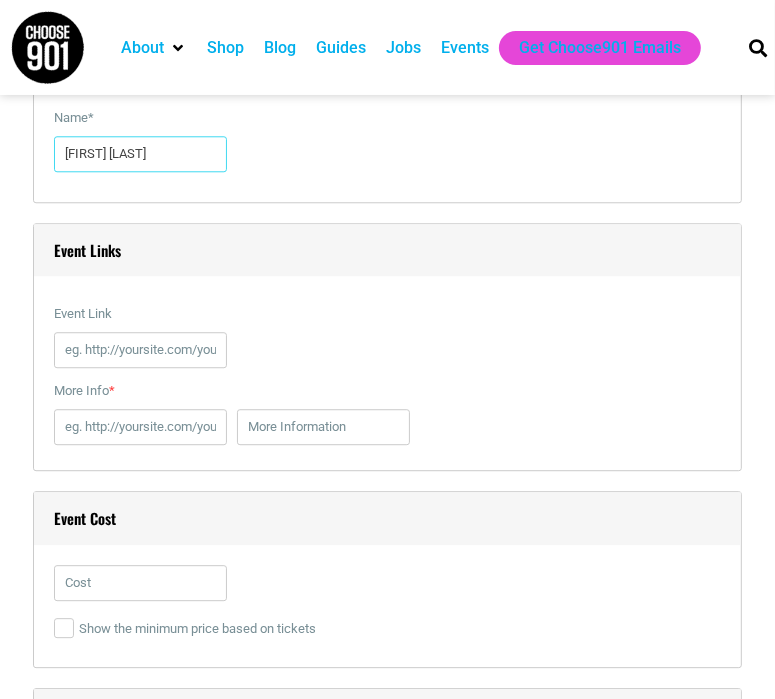 type on "[FIRST] [LAST]" 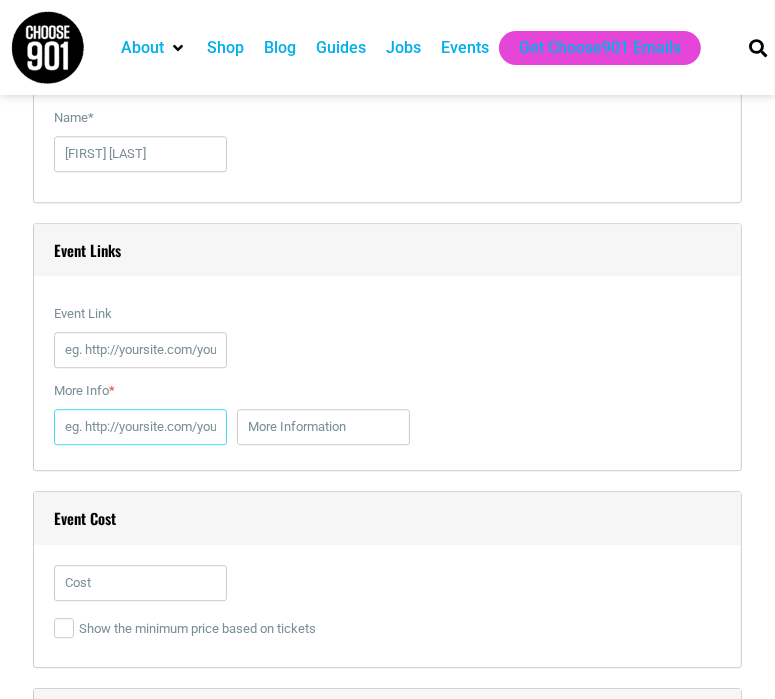 click on "More Info  *" at bounding box center (140, 427) 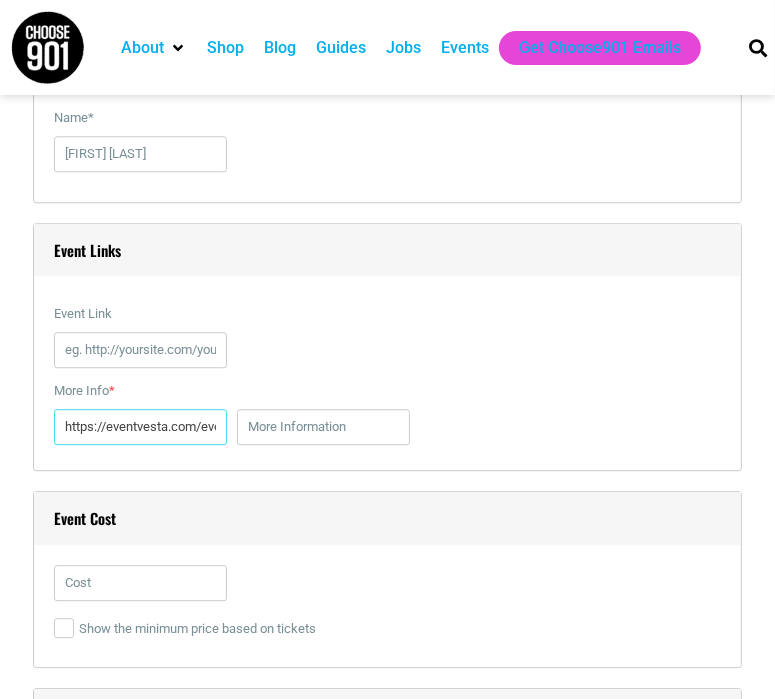 type on "https://eventvesta.com/events/111080/t/tickets" 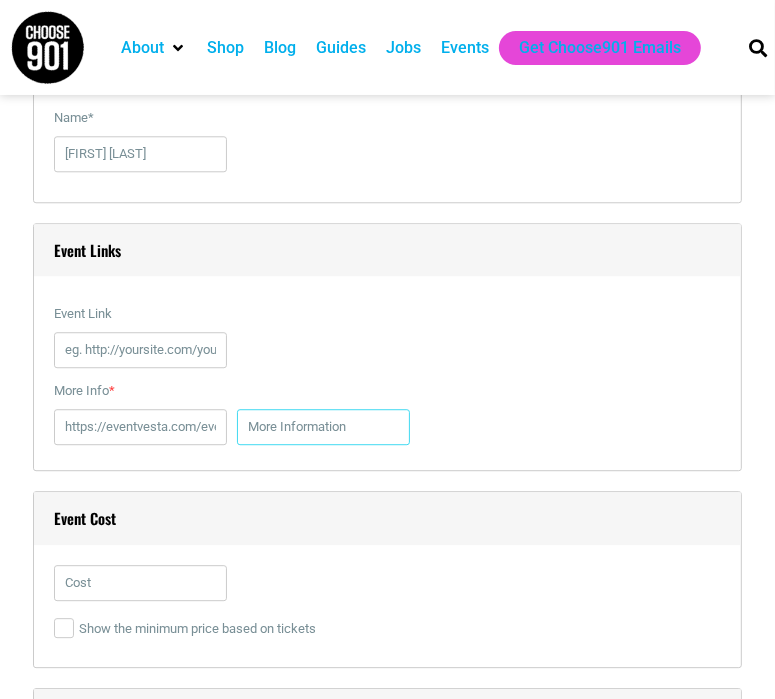 click at bounding box center (323, 427) 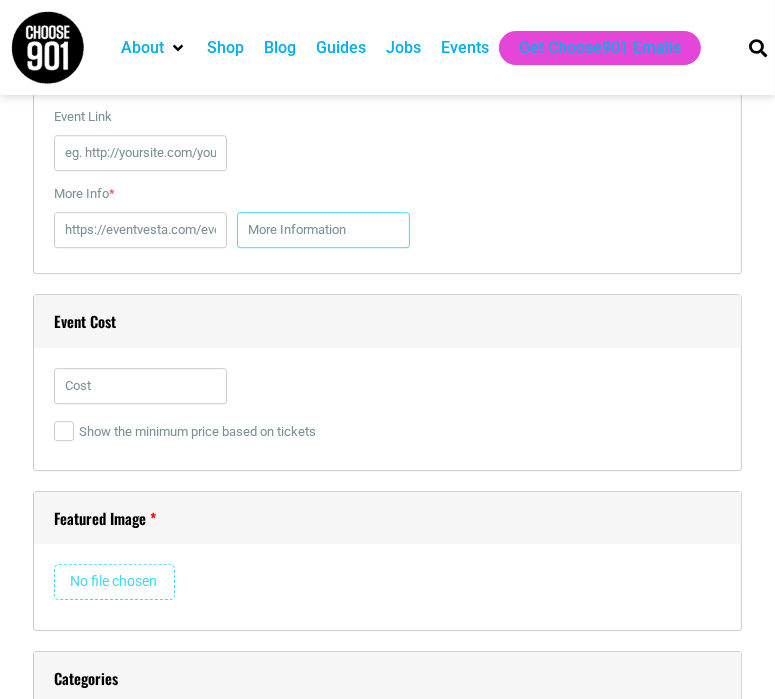 scroll, scrollTop: 2800, scrollLeft: 0, axis: vertical 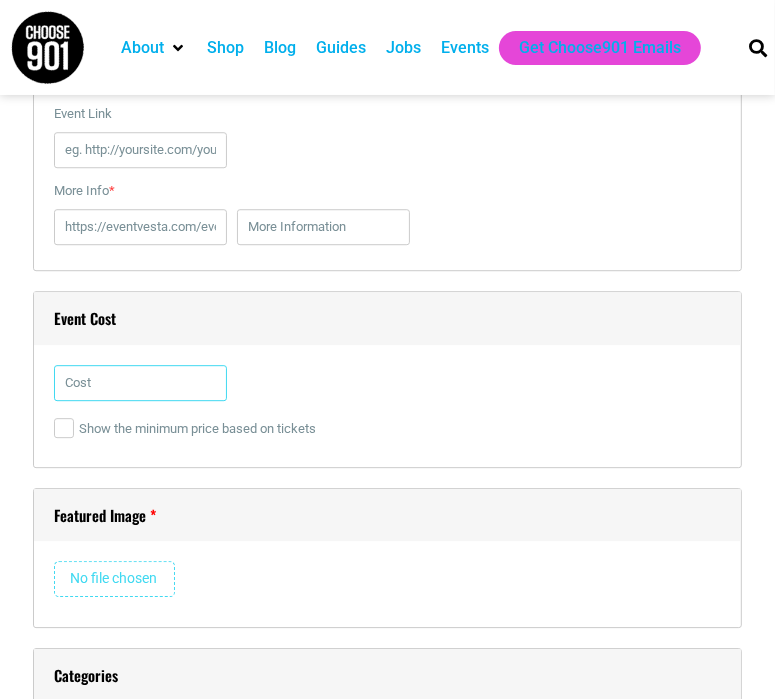 drag, startPoint x: 120, startPoint y: 315, endPoint x: 2, endPoint y: 346, distance: 122.0041 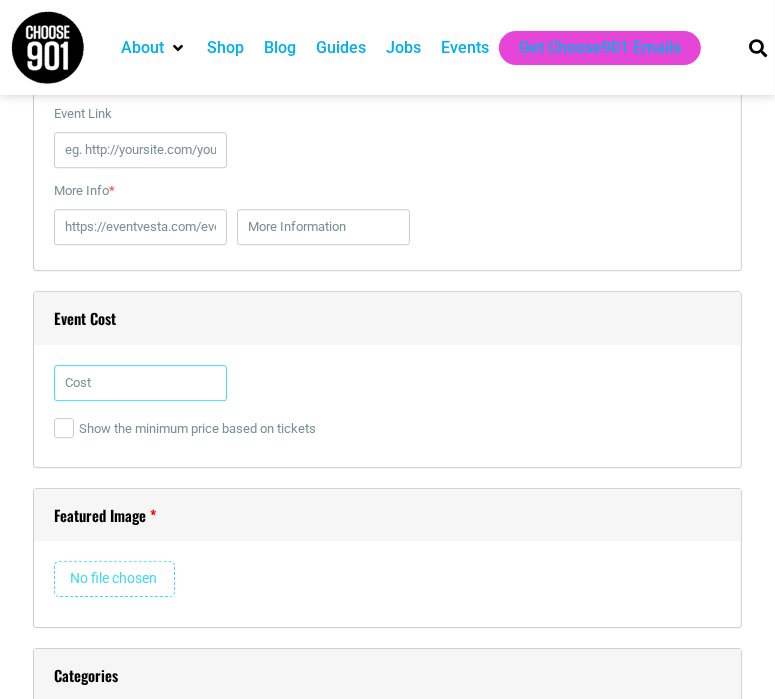 paste on "250.00" 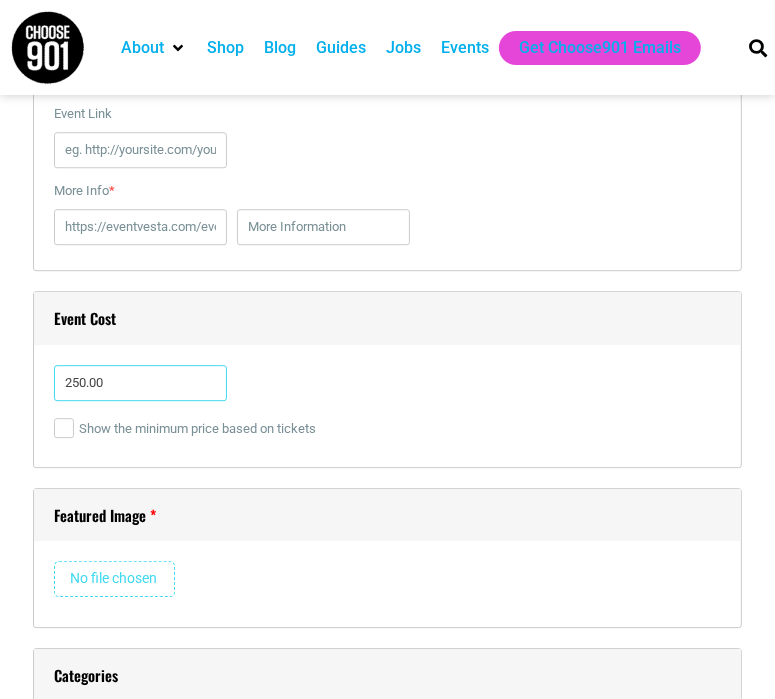 type on "250.00" 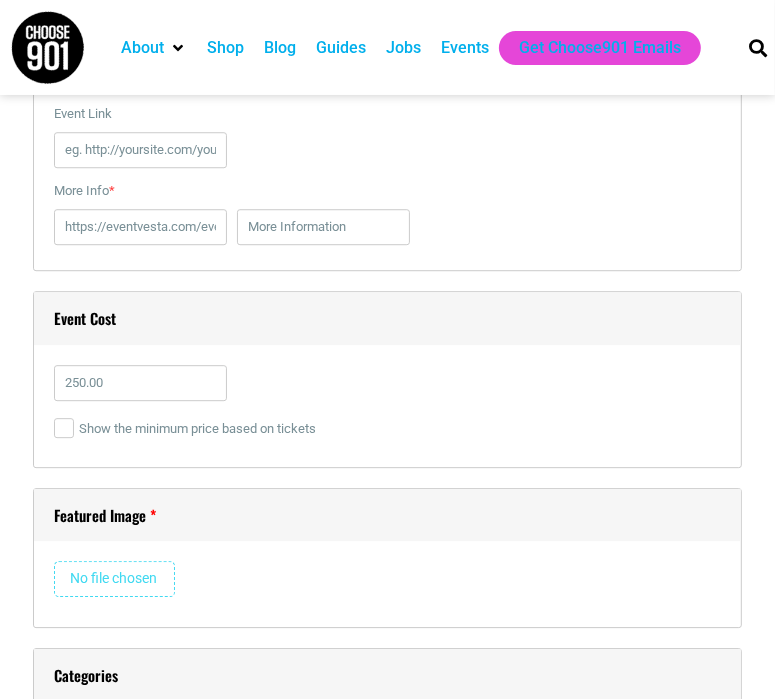 click at bounding box center [114, 579] 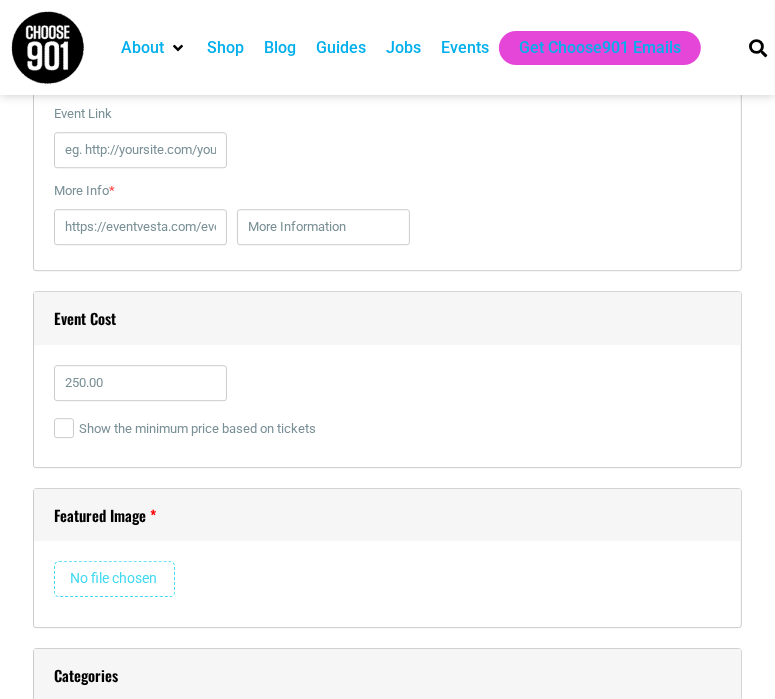 type on "C:\fakepath\[FILENAME].jpg" 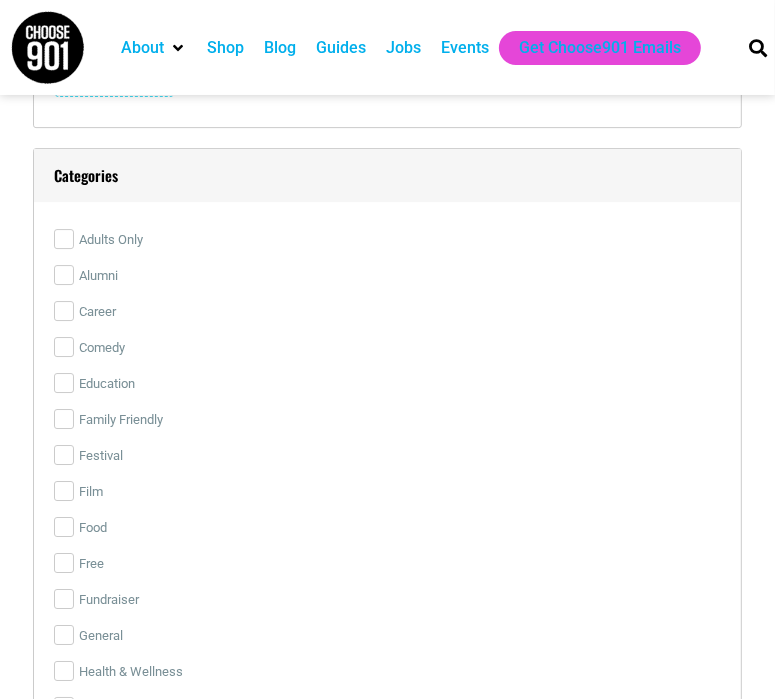 type 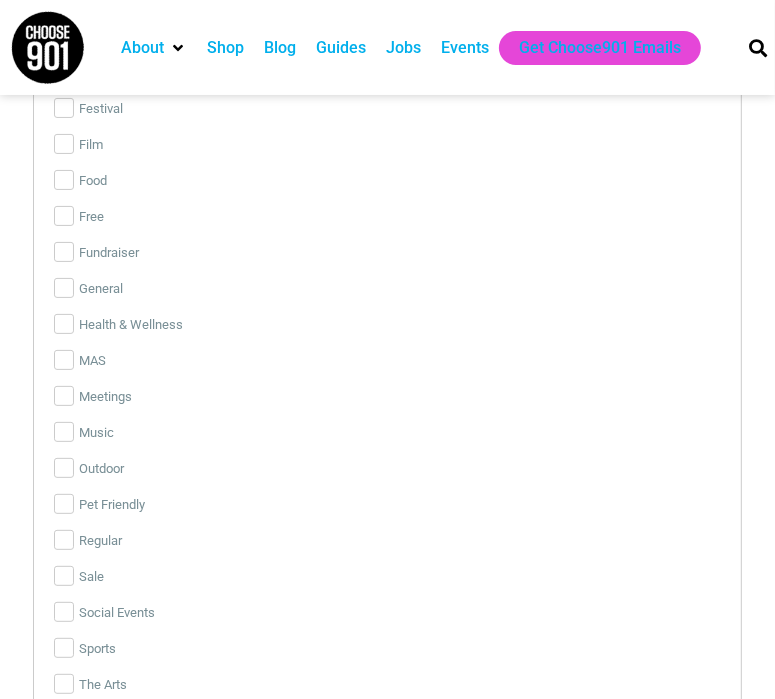 scroll, scrollTop: 4100, scrollLeft: 0, axis: vertical 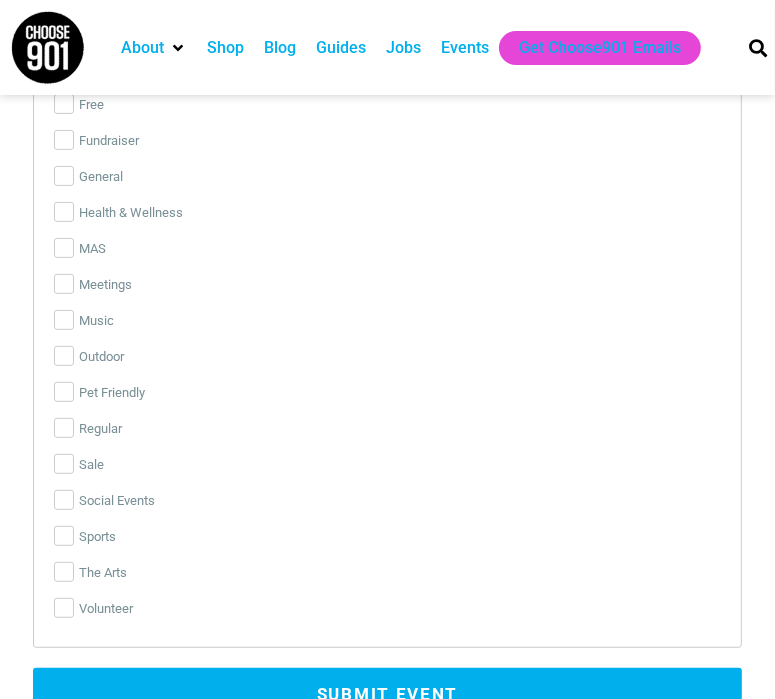 click on "The Arts" at bounding box center (388, 573) 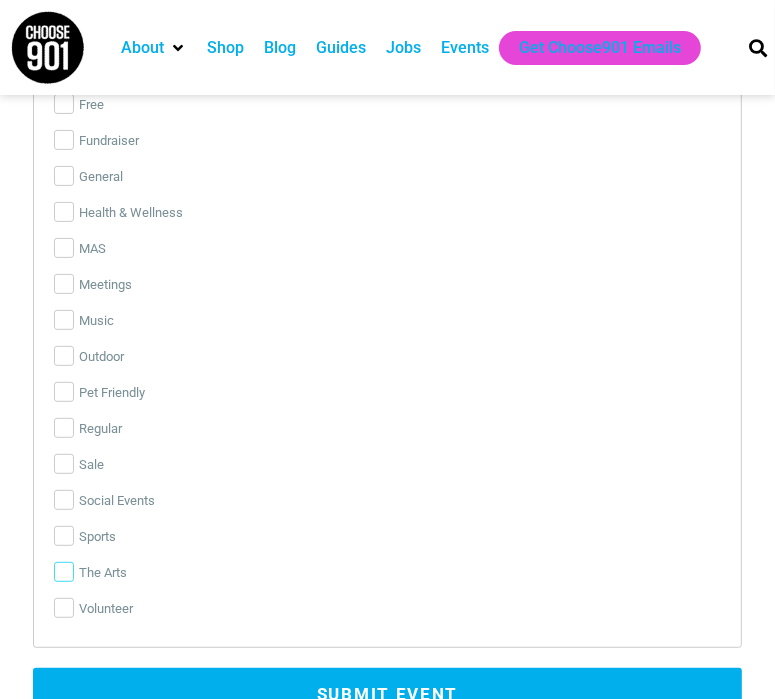 click on "The Arts" at bounding box center [64, 572] 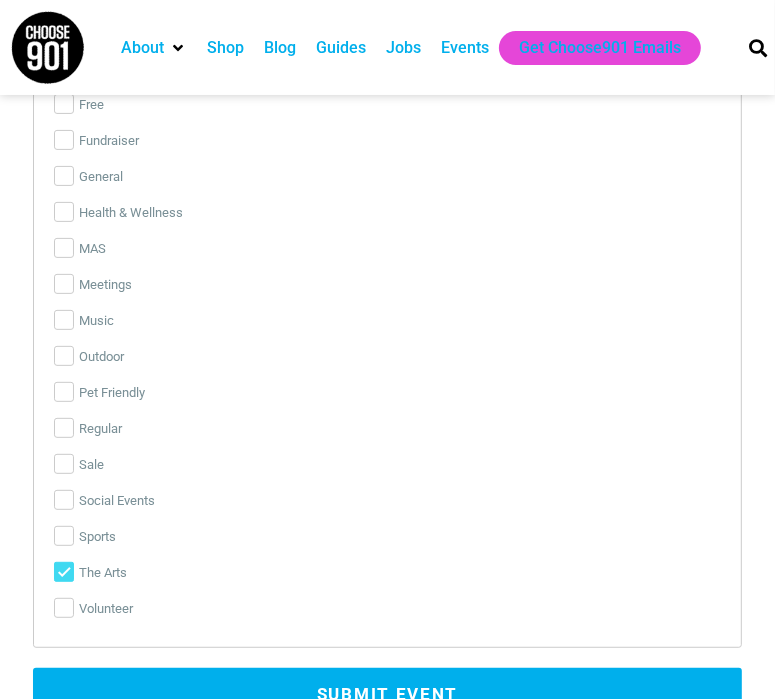 click on "The Arts" at bounding box center [388, 573] 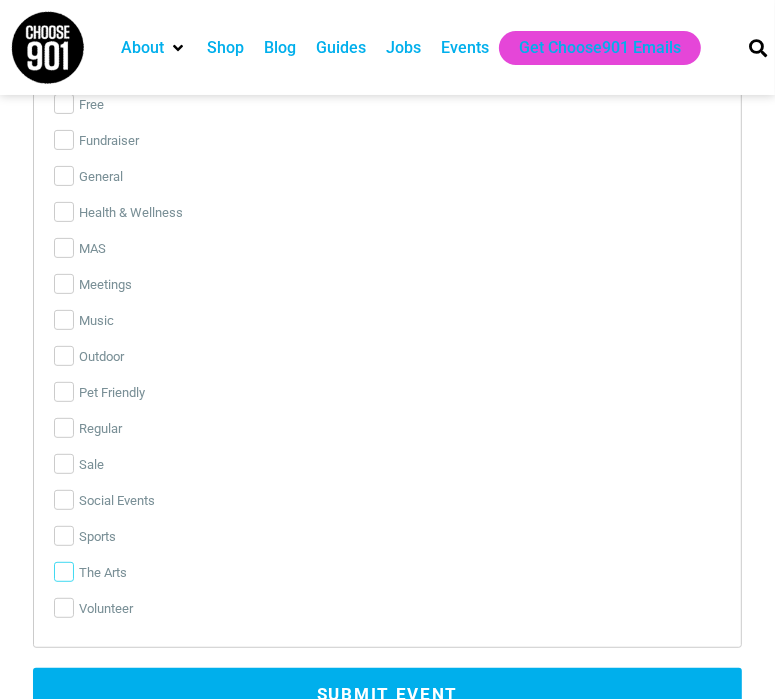 scroll, scrollTop: 3800, scrollLeft: 0, axis: vertical 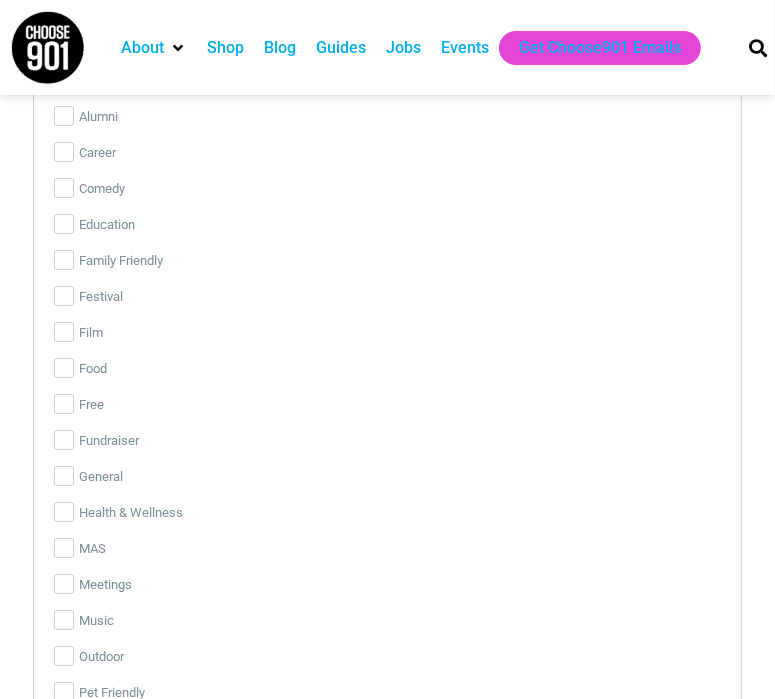 click on "Education" at bounding box center (388, 225) 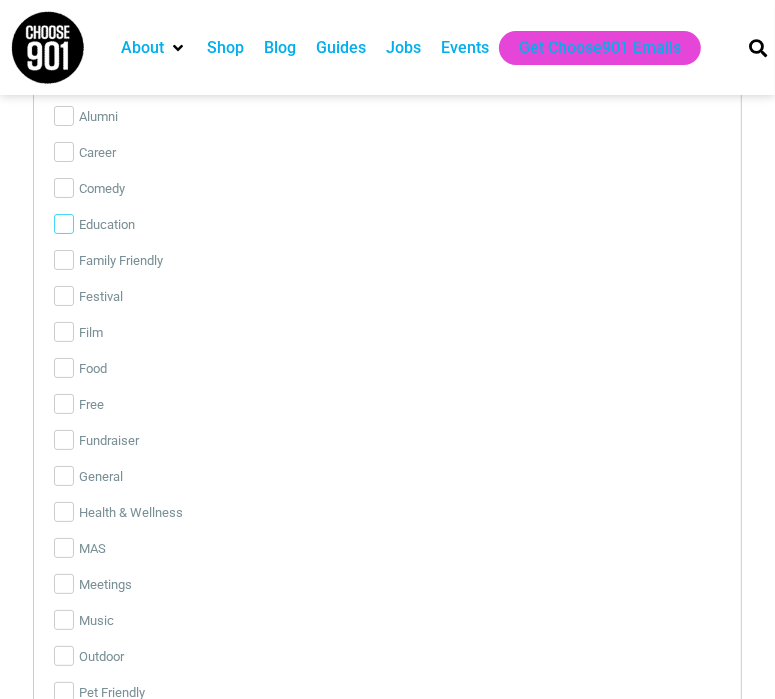 click on "Education" at bounding box center [64, 224] 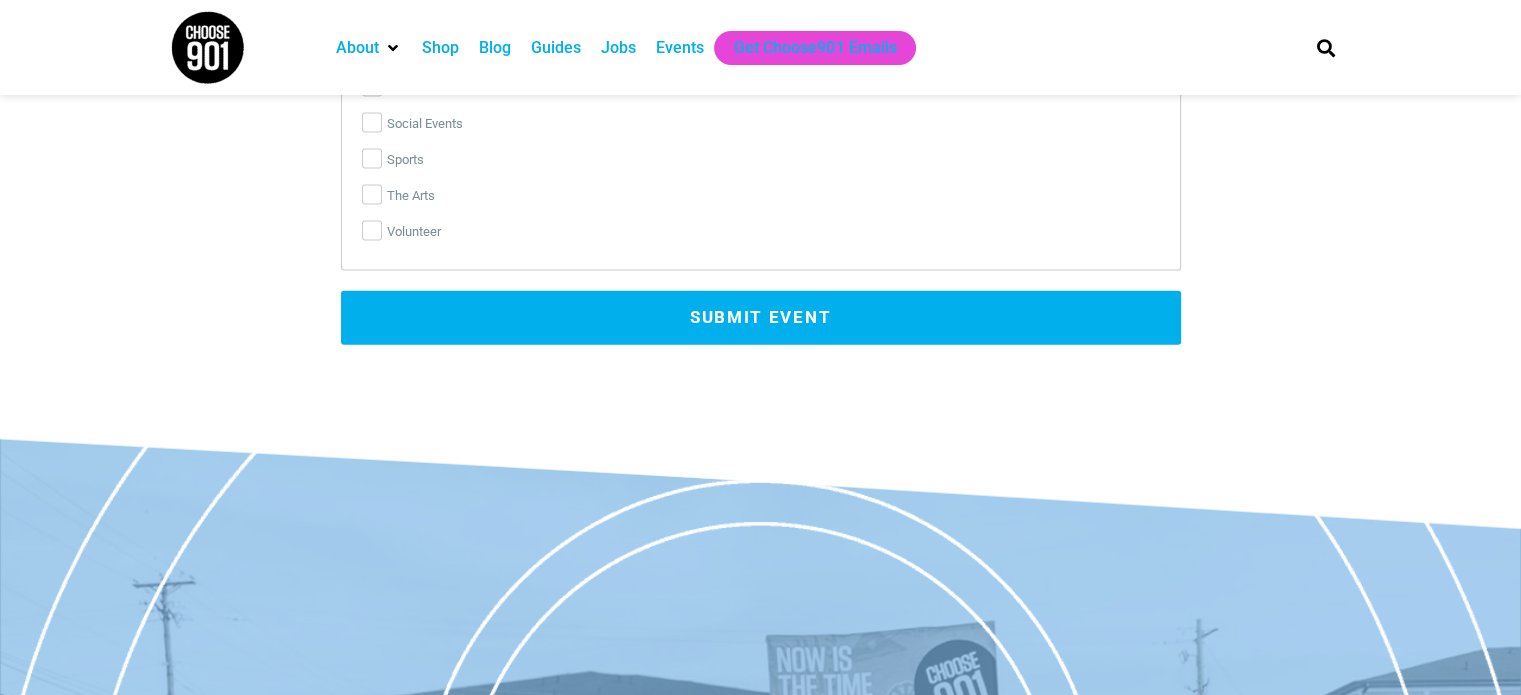 scroll, scrollTop: 4540, scrollLeft: 0, axis: vertical 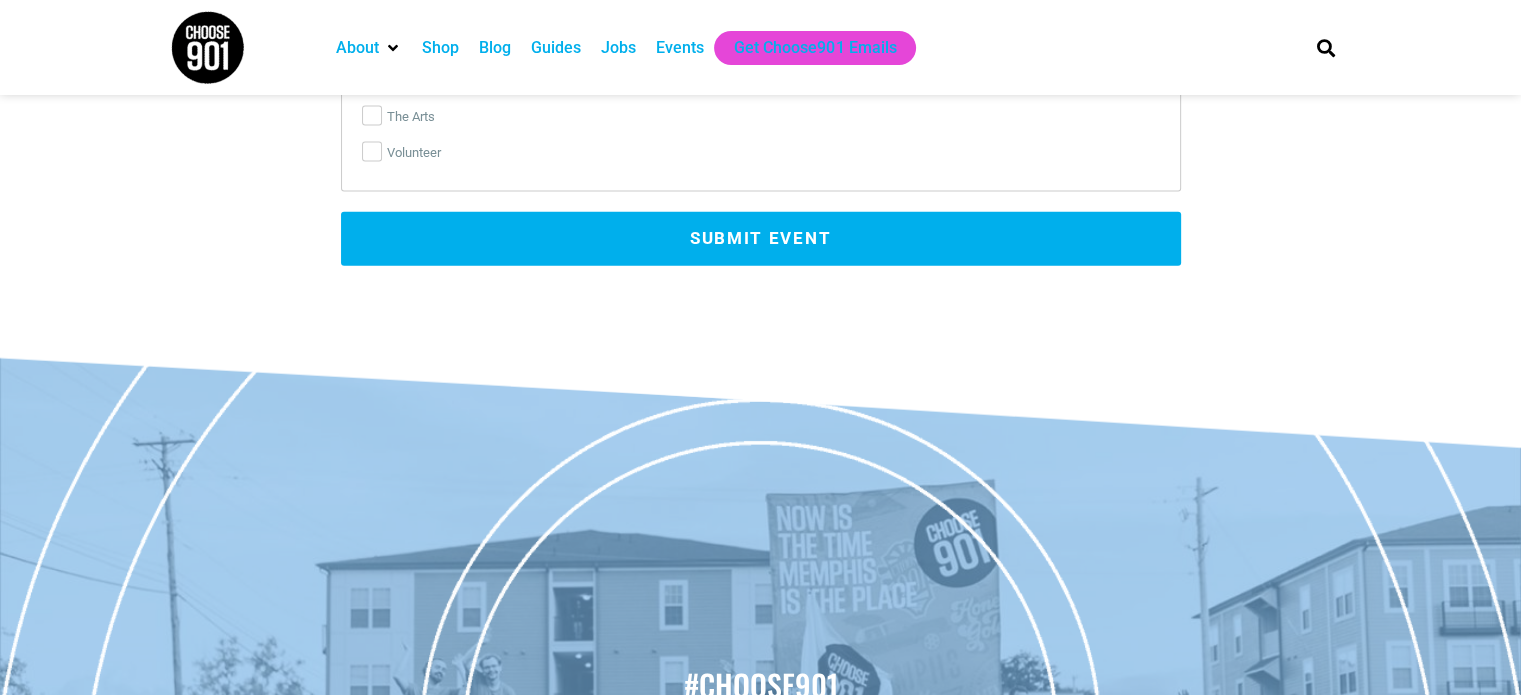 click on "Submit Event" at bounding box center [761, 239] 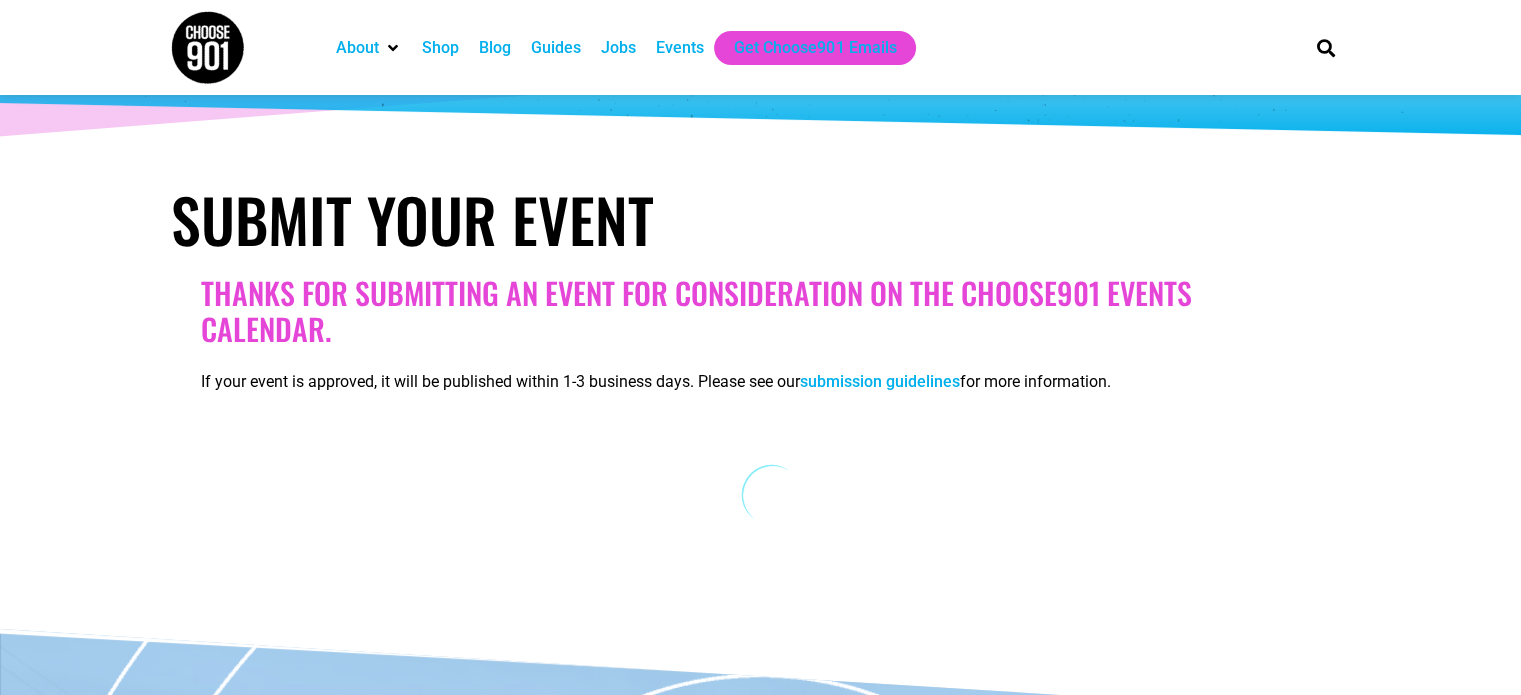 scroll, scrollTop: 400, scrollLeft: 0, axis: vertical 